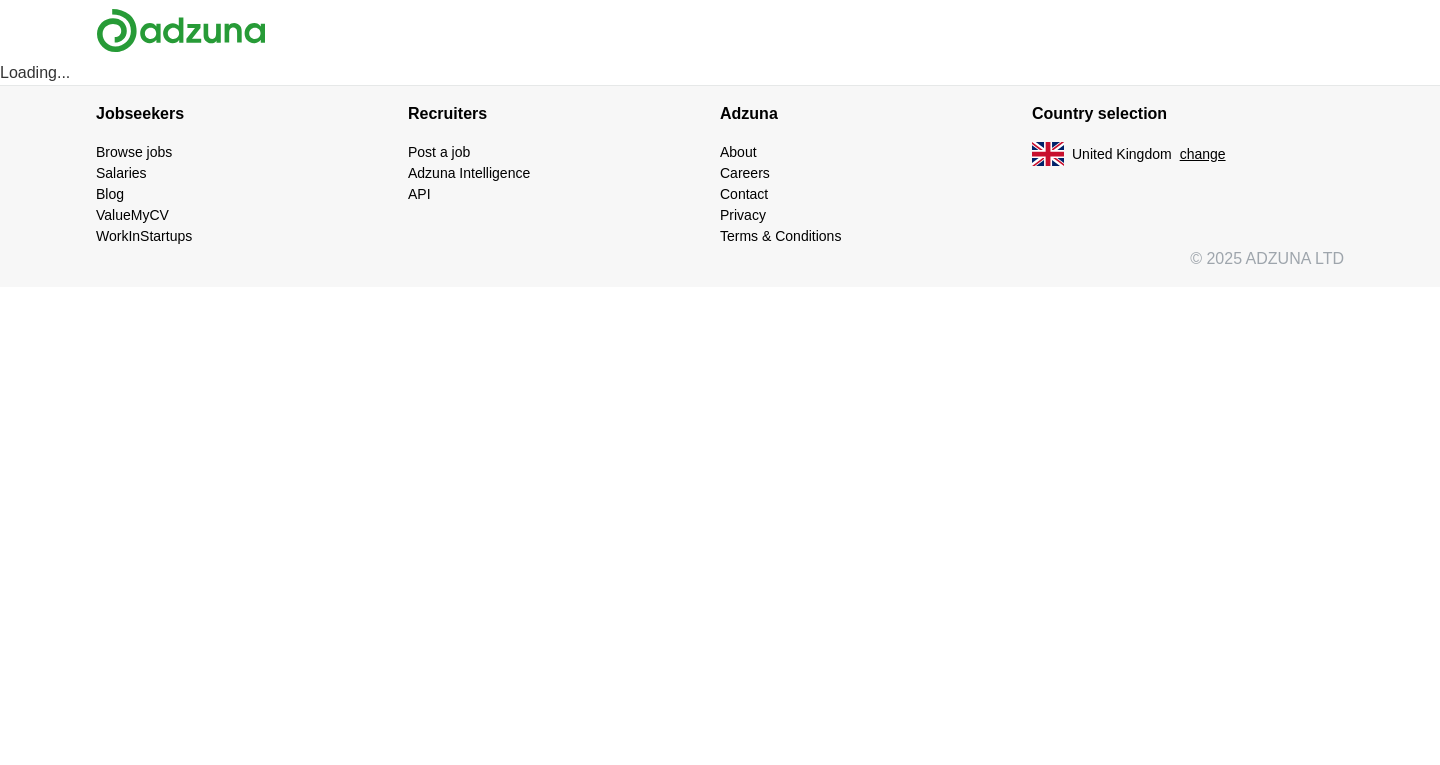 scroll, scrollTop: 0, scrollLeft: 0, axis: both 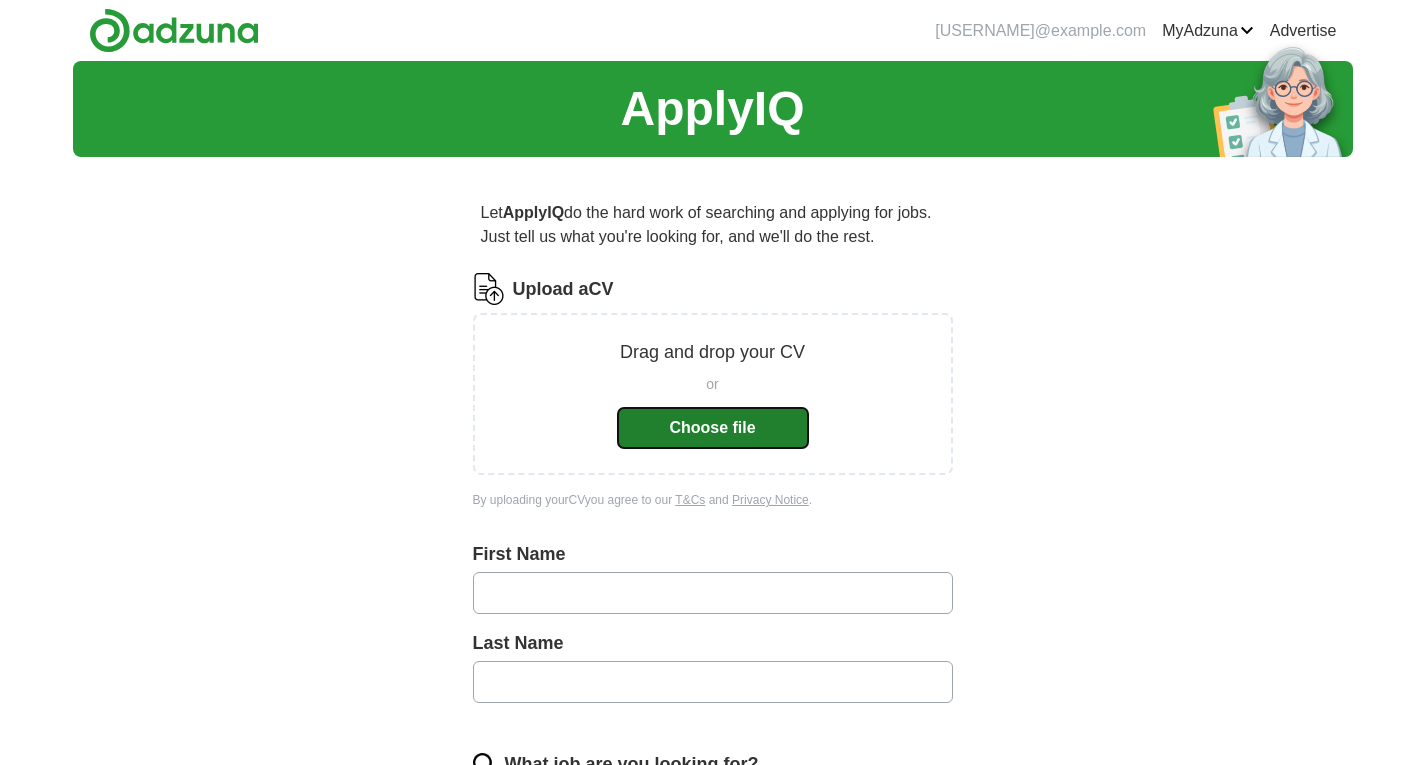 click on "Choose file" at bounding box center [713, 428] 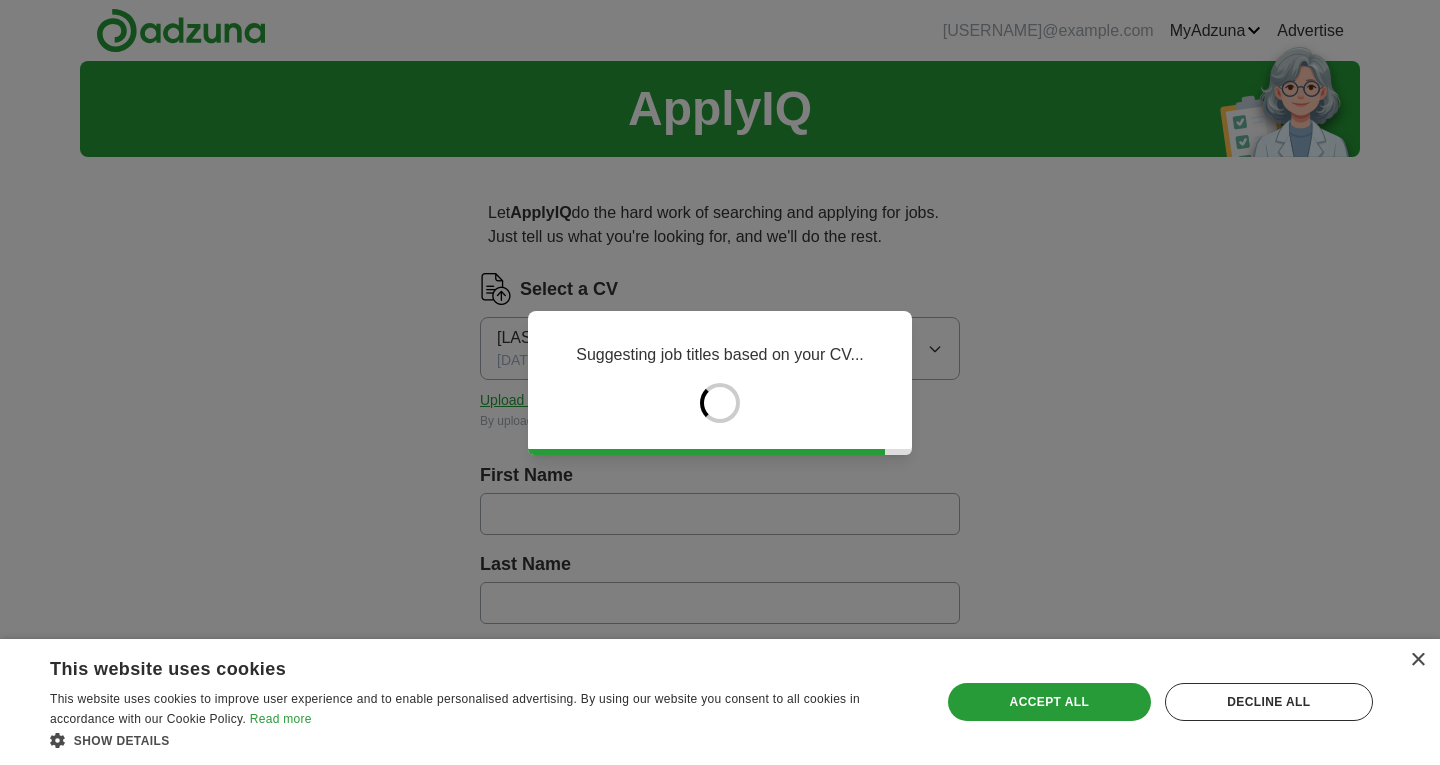 type on "****" 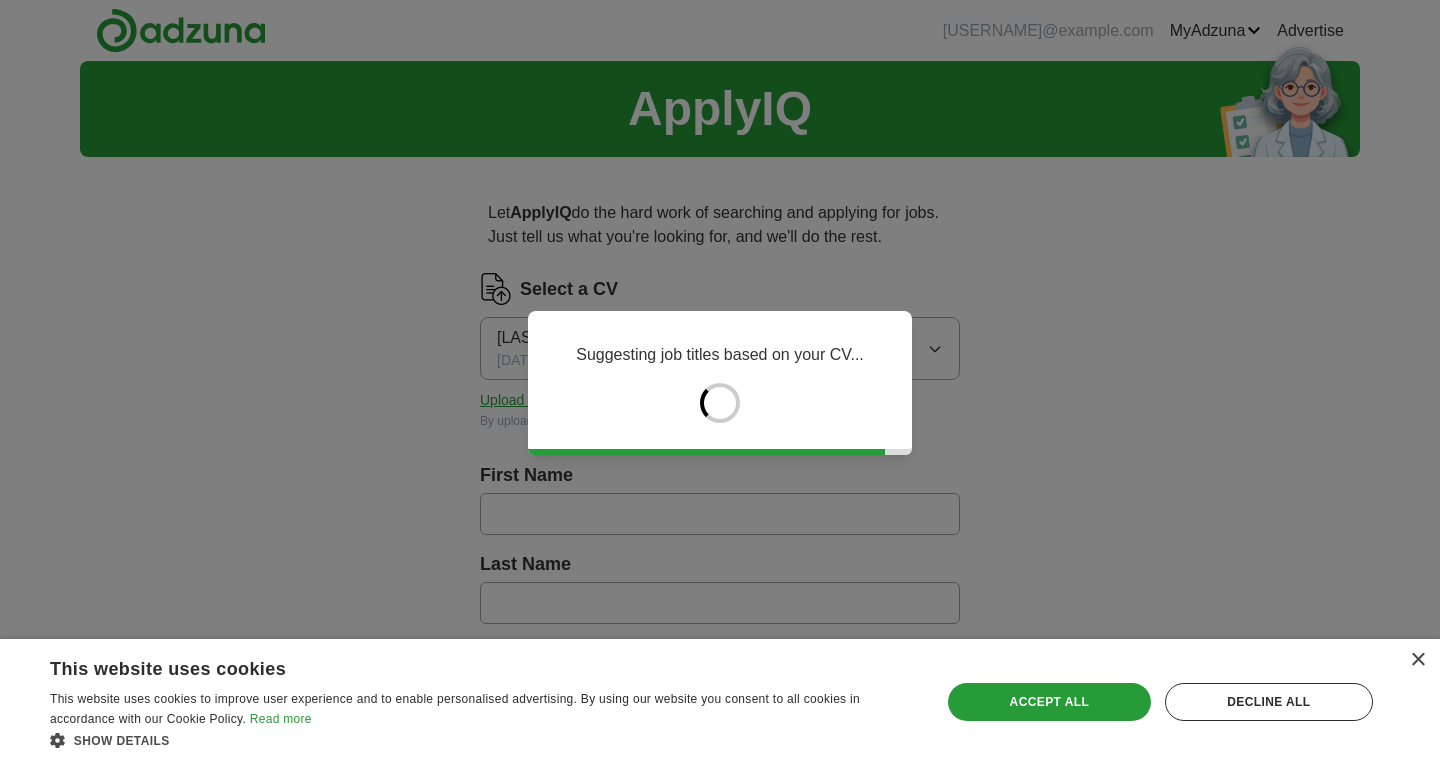 type on "*****" 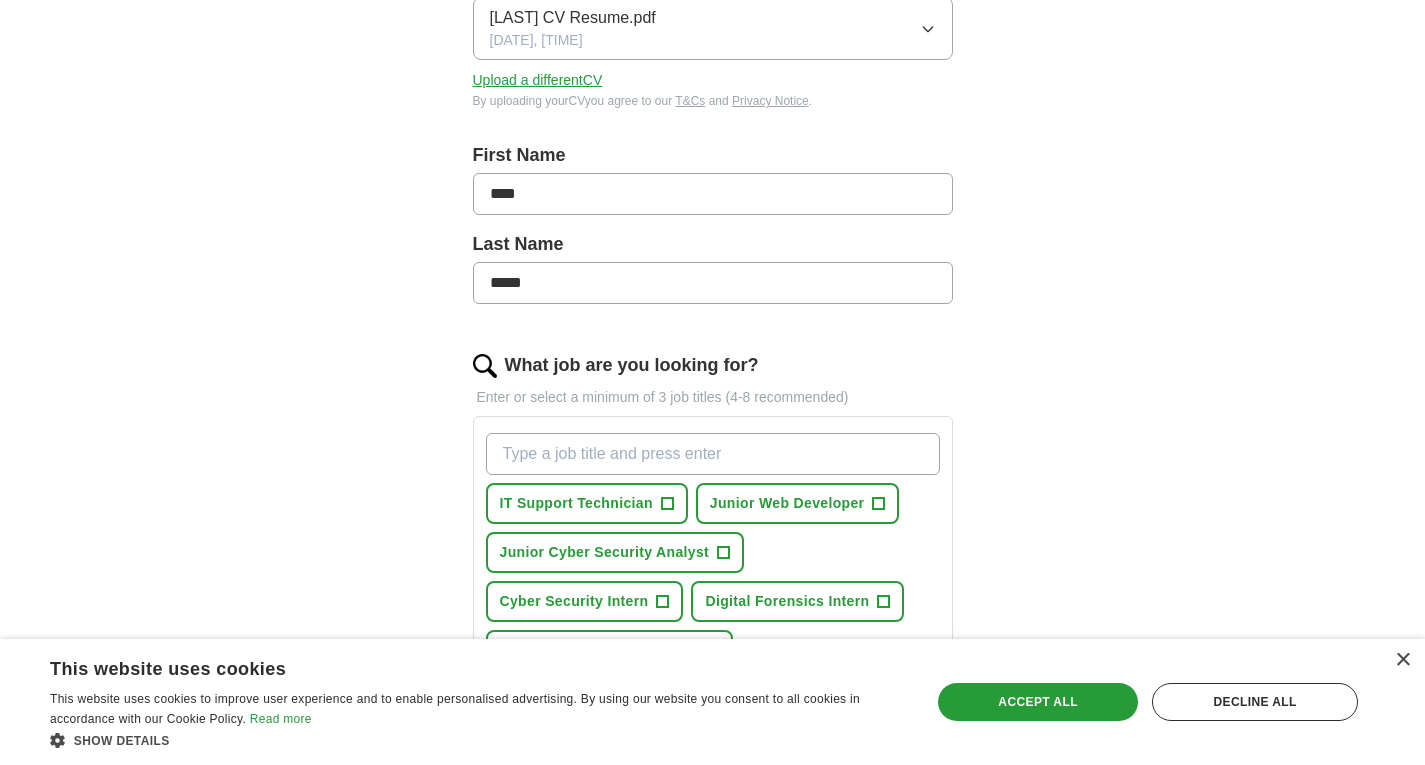 scroll, scrollTop: 321, scrollLeft: 0, axis: vertical 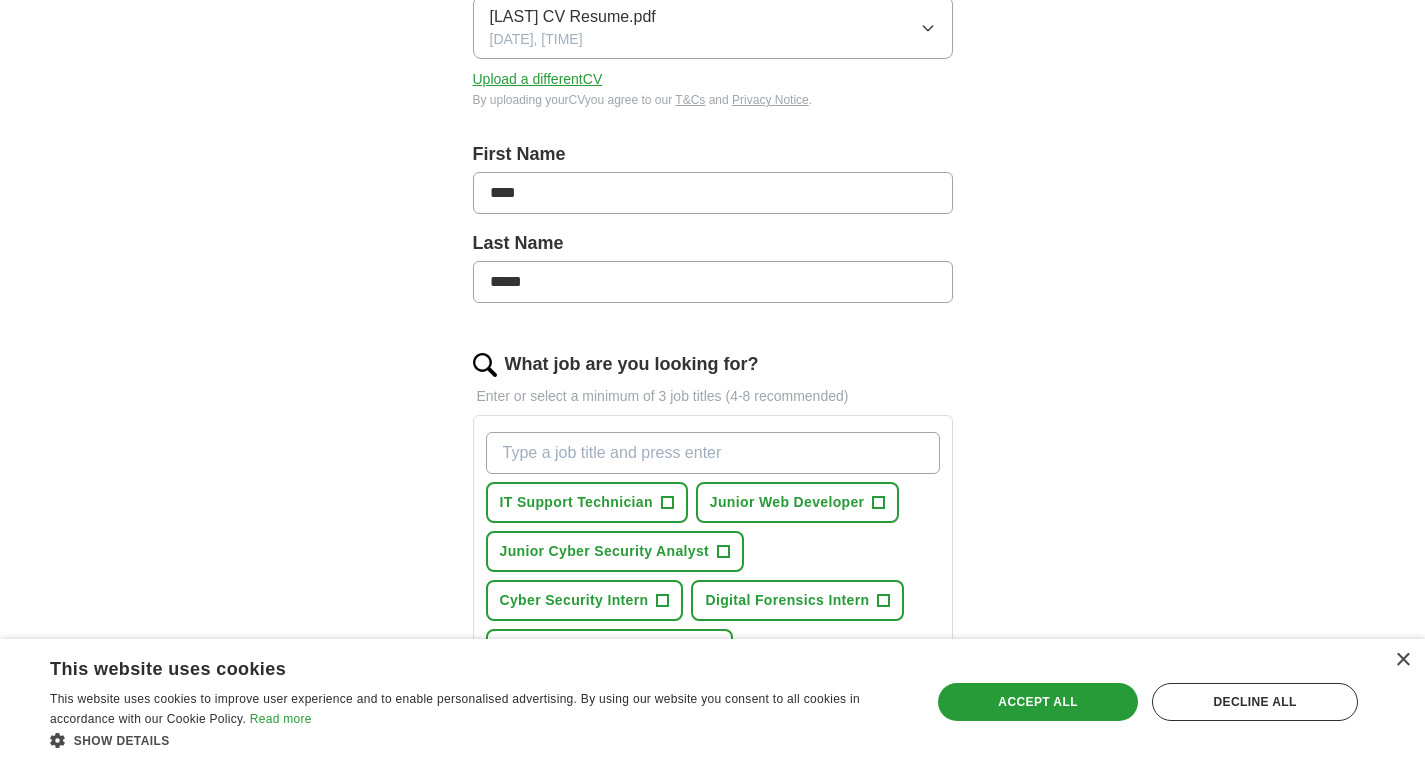 click on "What job are you looking for?" at bounding box center [713, 453] 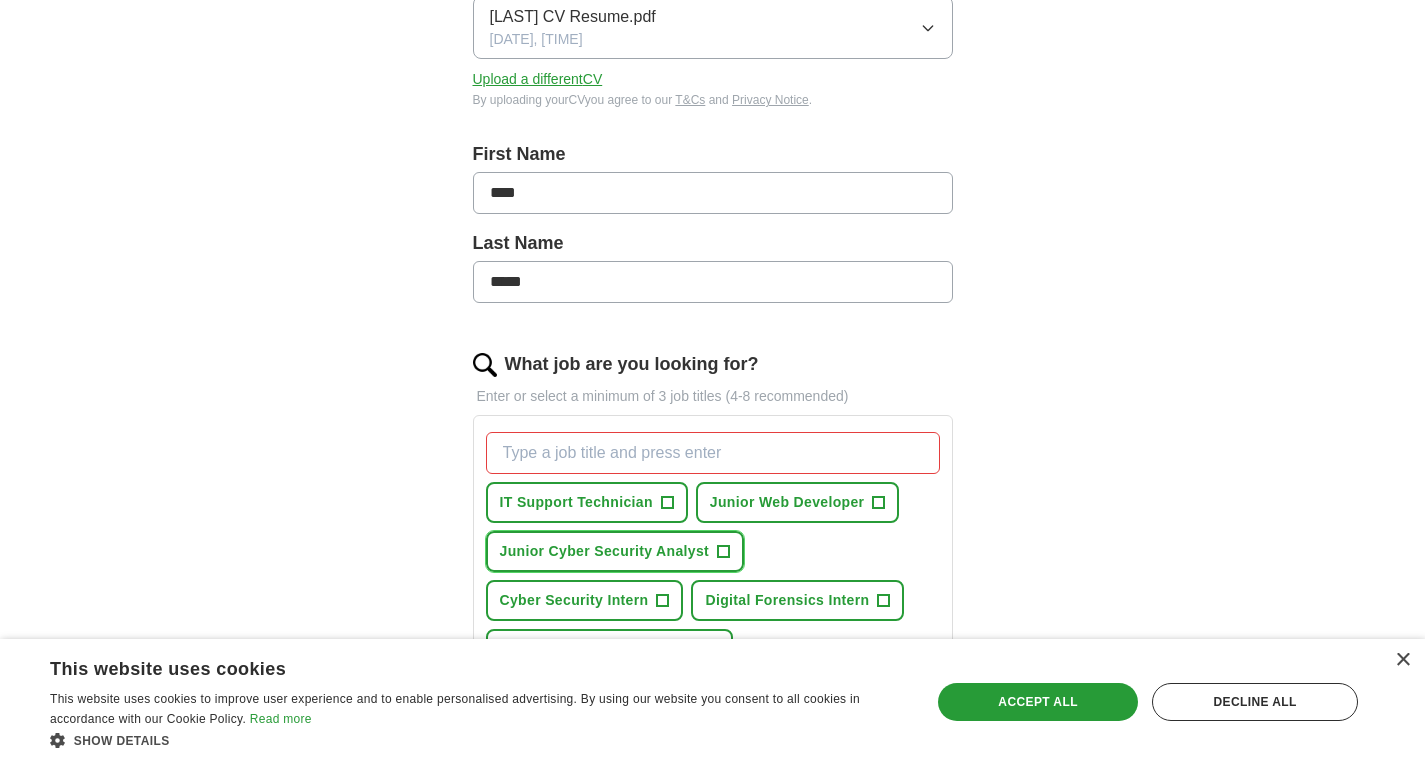 click on "+" at bounding box center (724, 552) 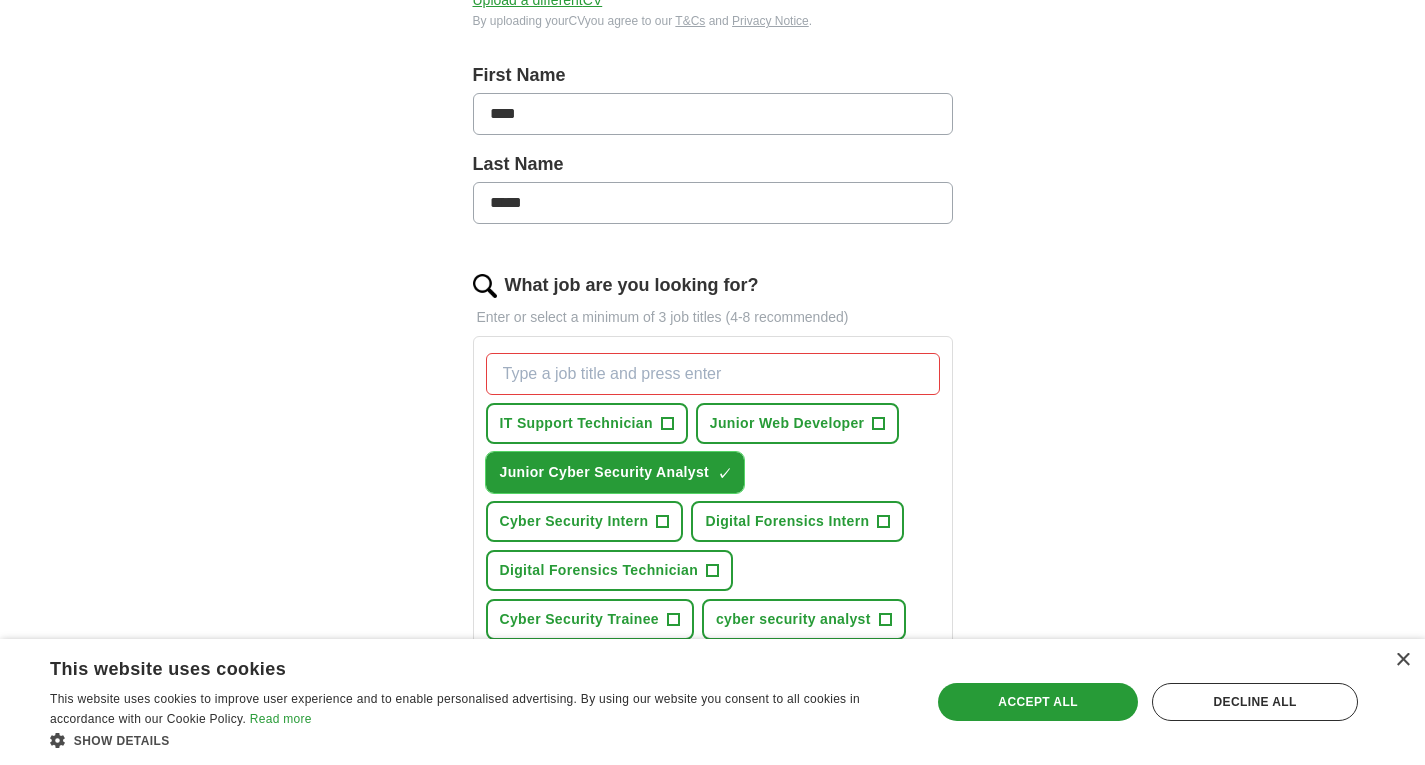 scroll, scrollTop: 402, scrollLeft: 0, axis: vertical 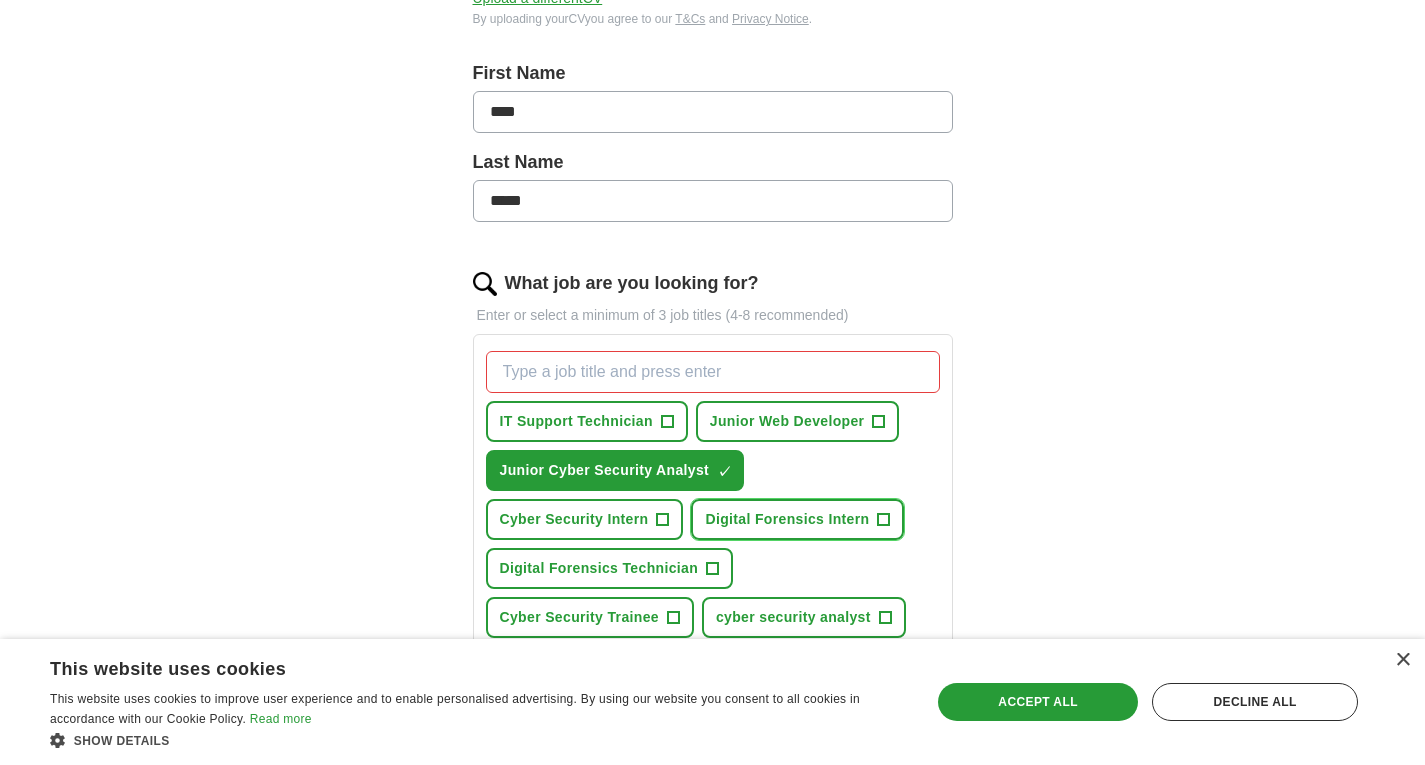 click on "Digital Forensics Intern +" at bounding box center [797, 519] 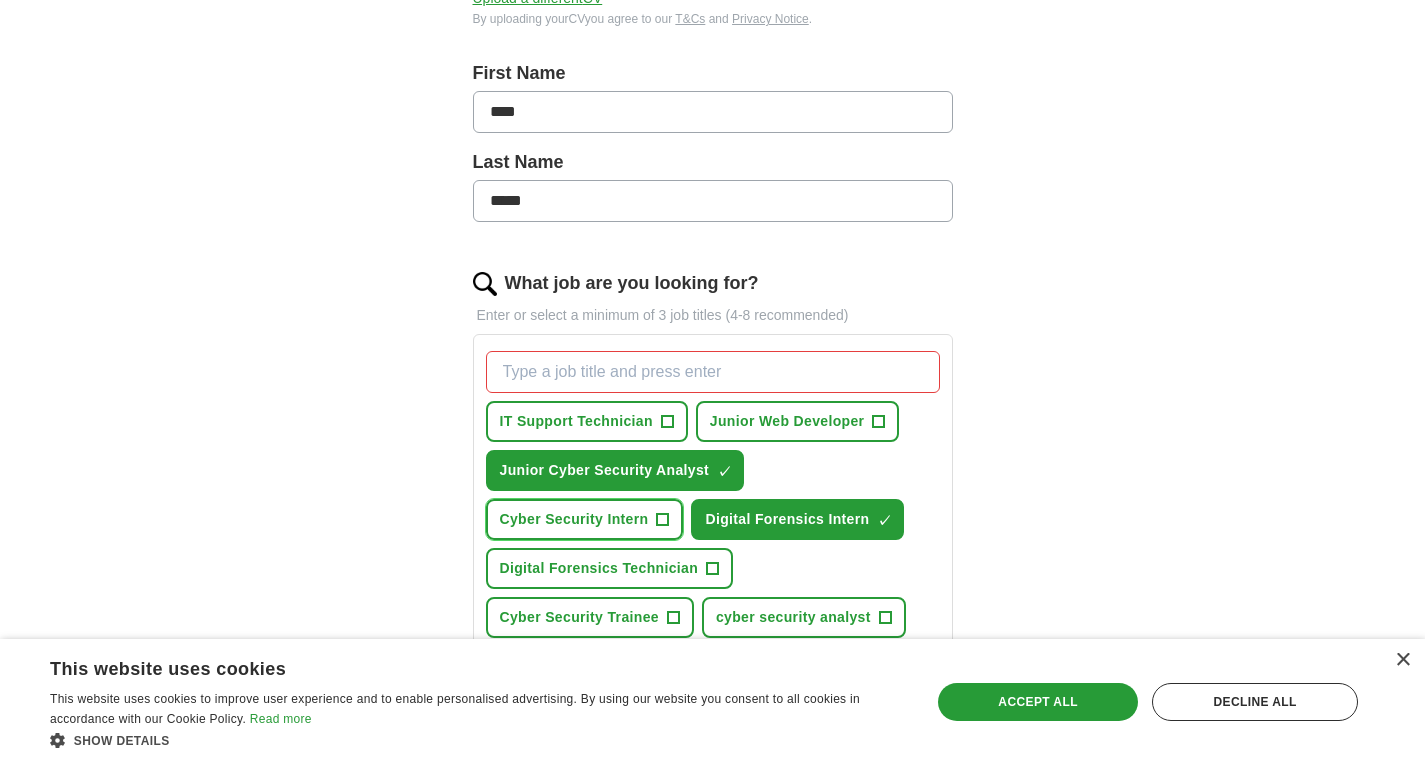 click on "+" at bounding box center [663, 520] 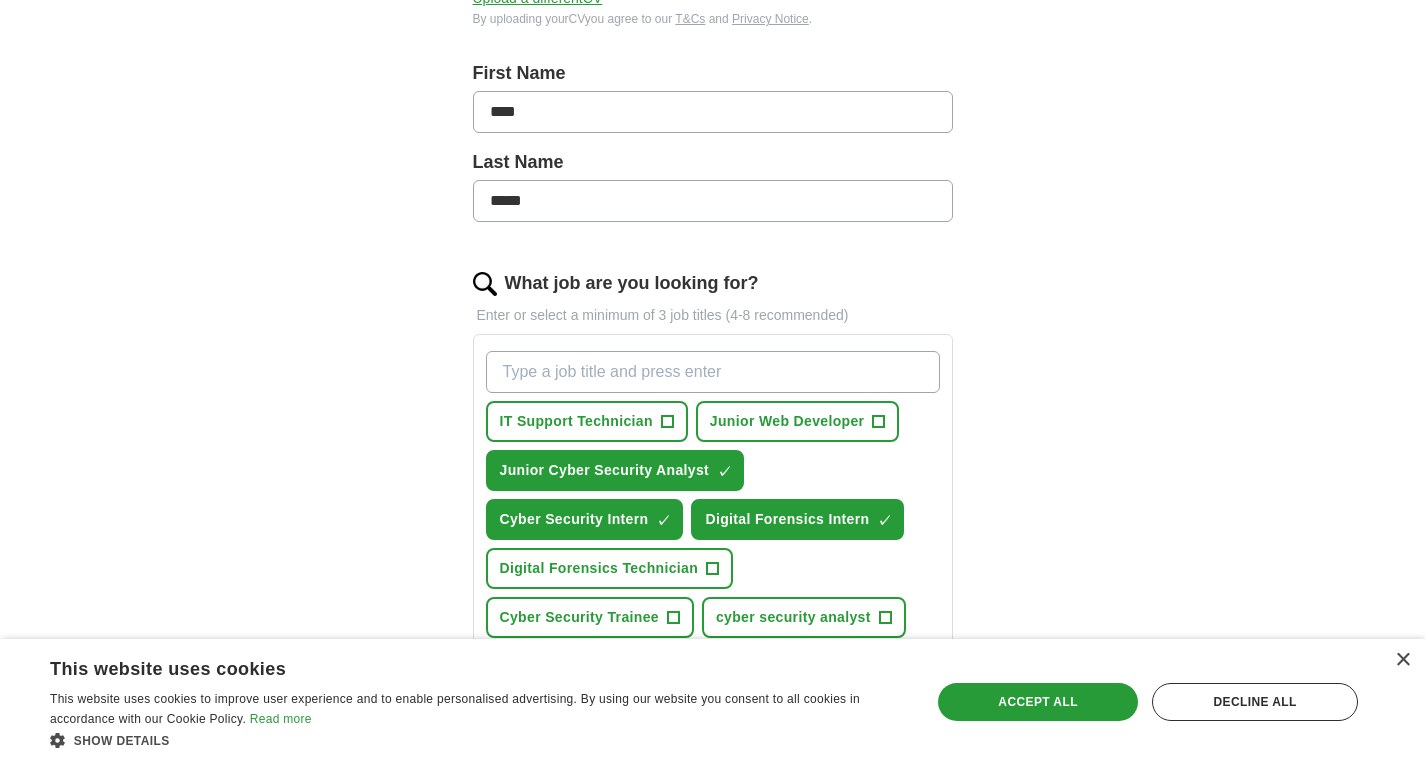click on "What job are you looking for?" at bounding box center (713, 372) 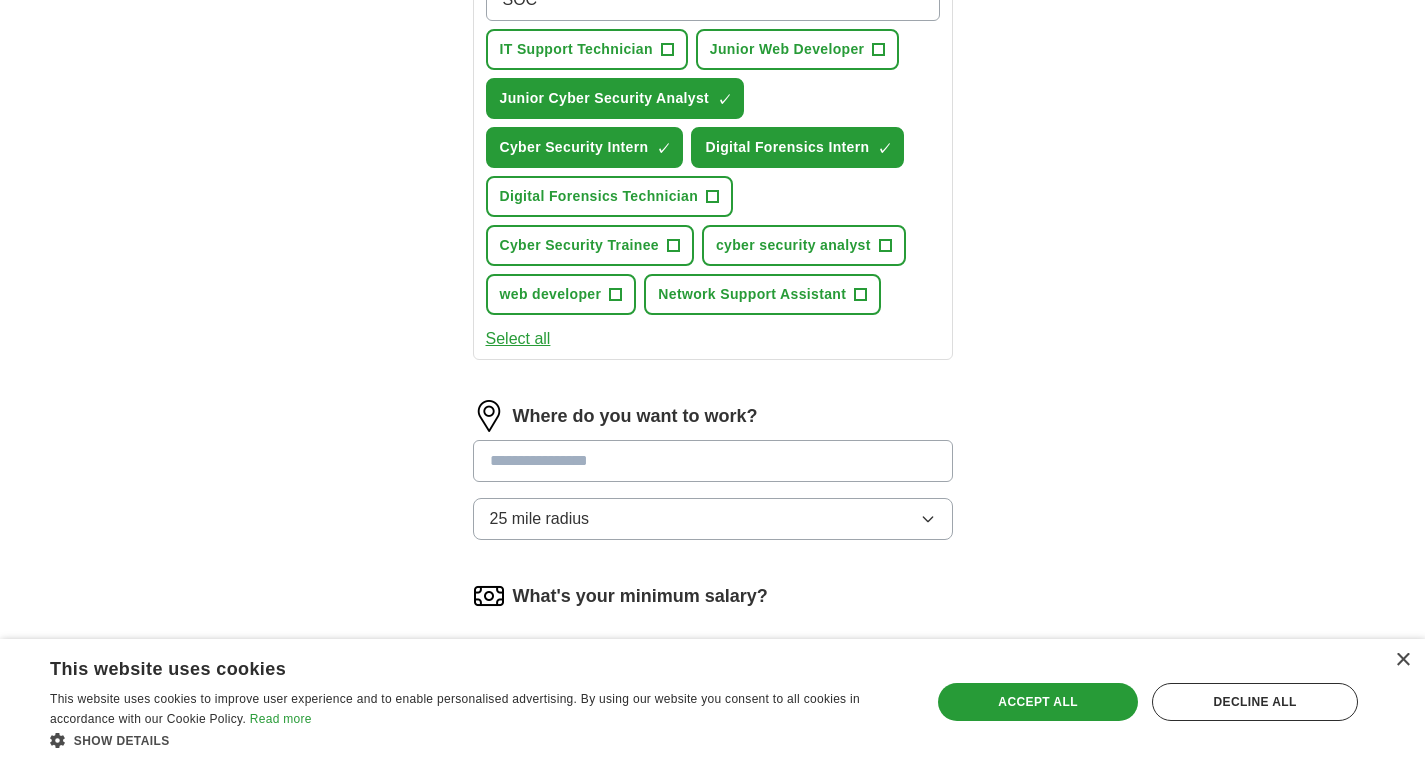scroll, scrollTop: 778, scrollLeft: 0, axis: vertical 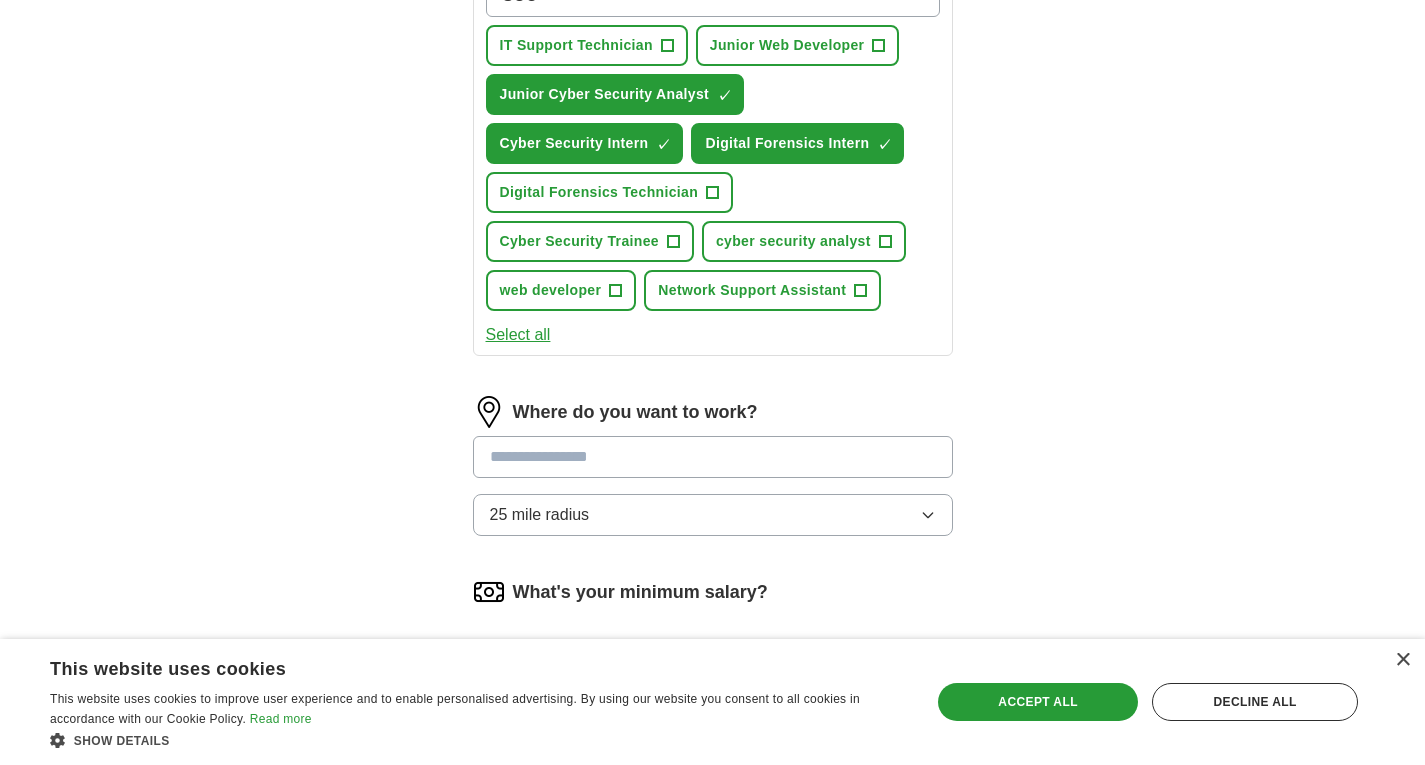 type on "SOC" 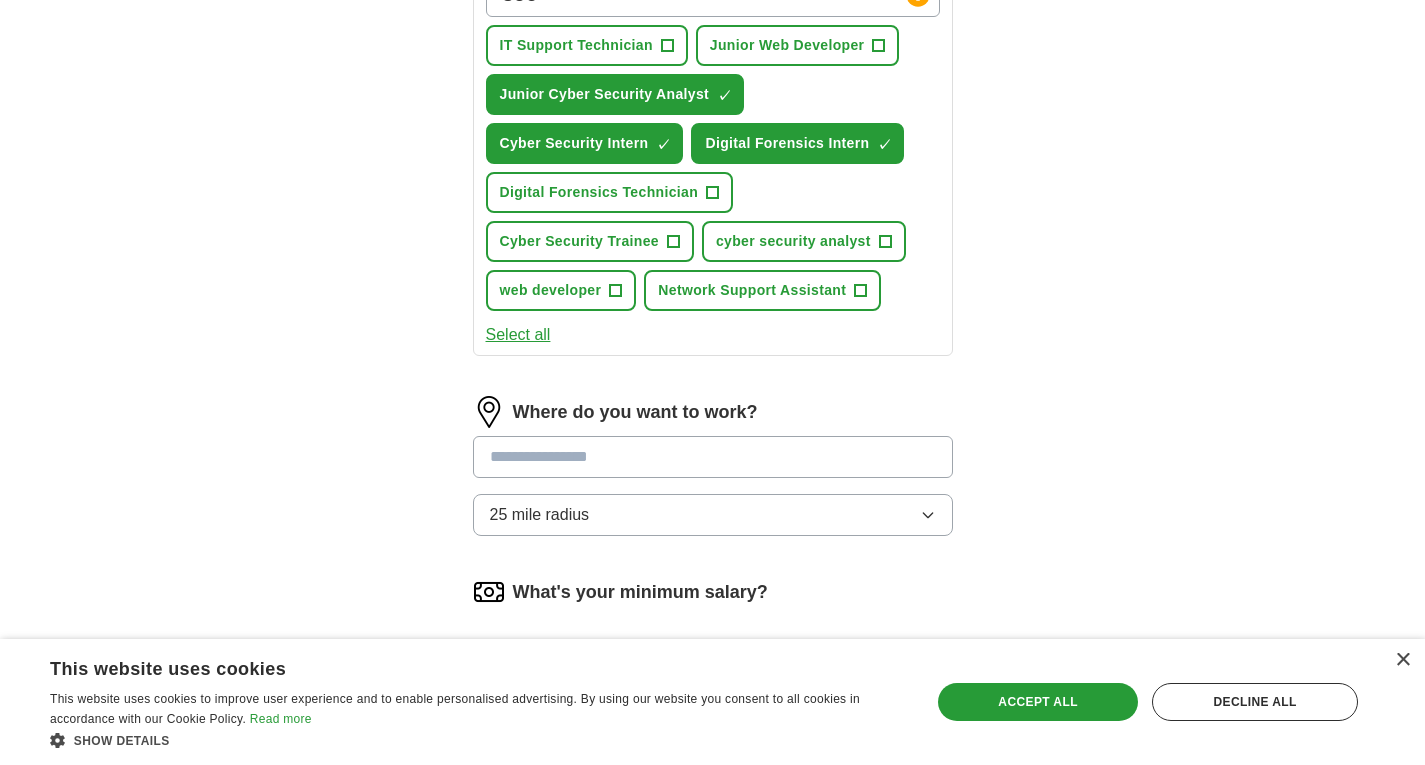 click at bounding box center [713, 457] 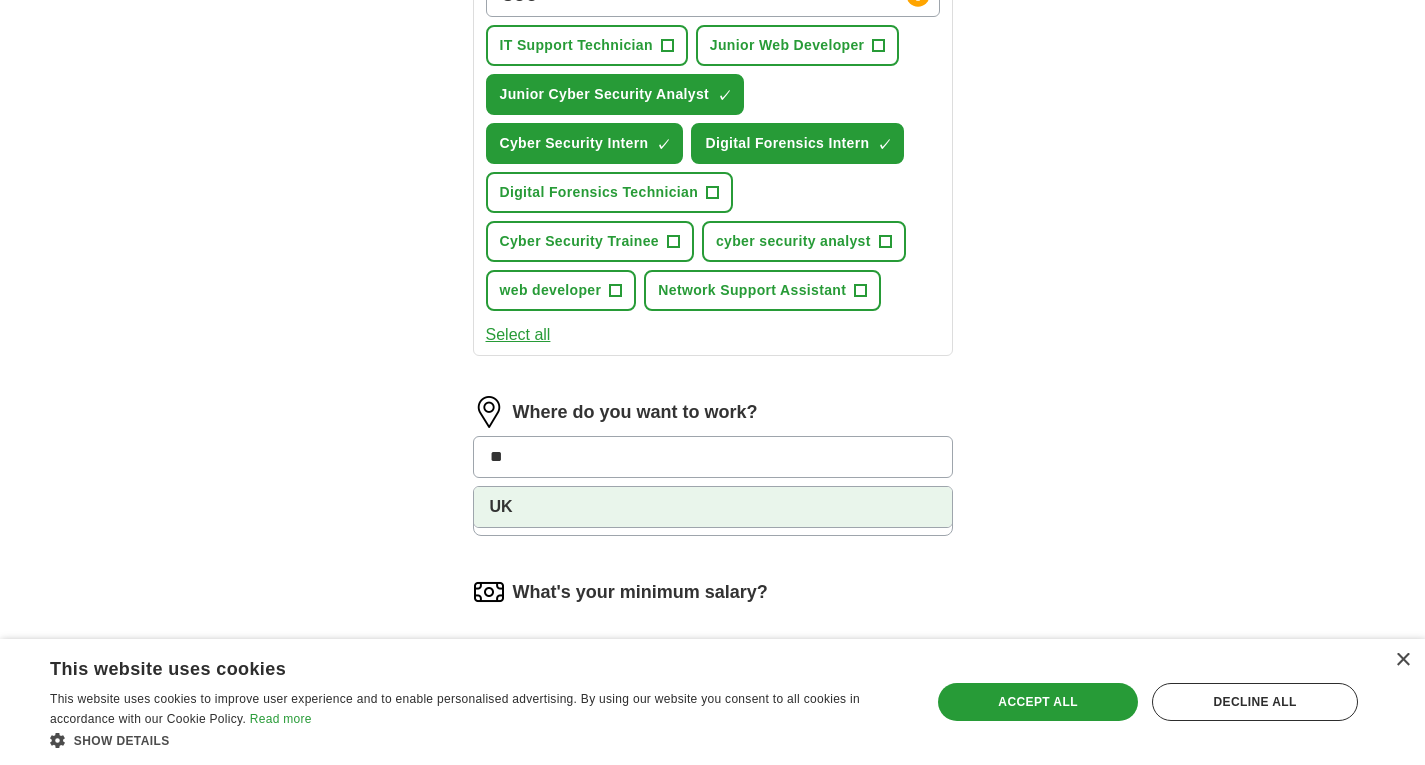 click on "UK" at bounding box center [713, 507] 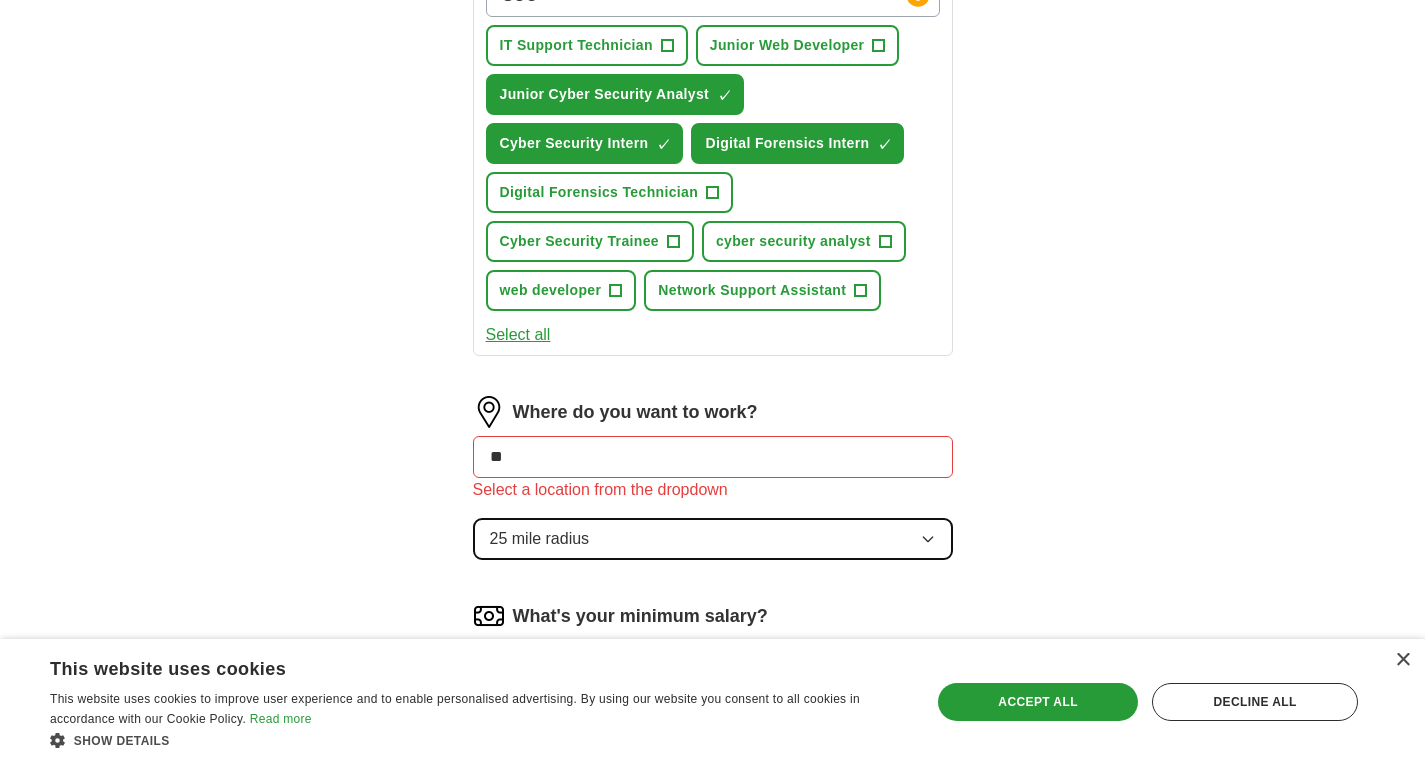 click on "Select a location from the dropdown 25 mile radius" at bounding box center [713, 486] 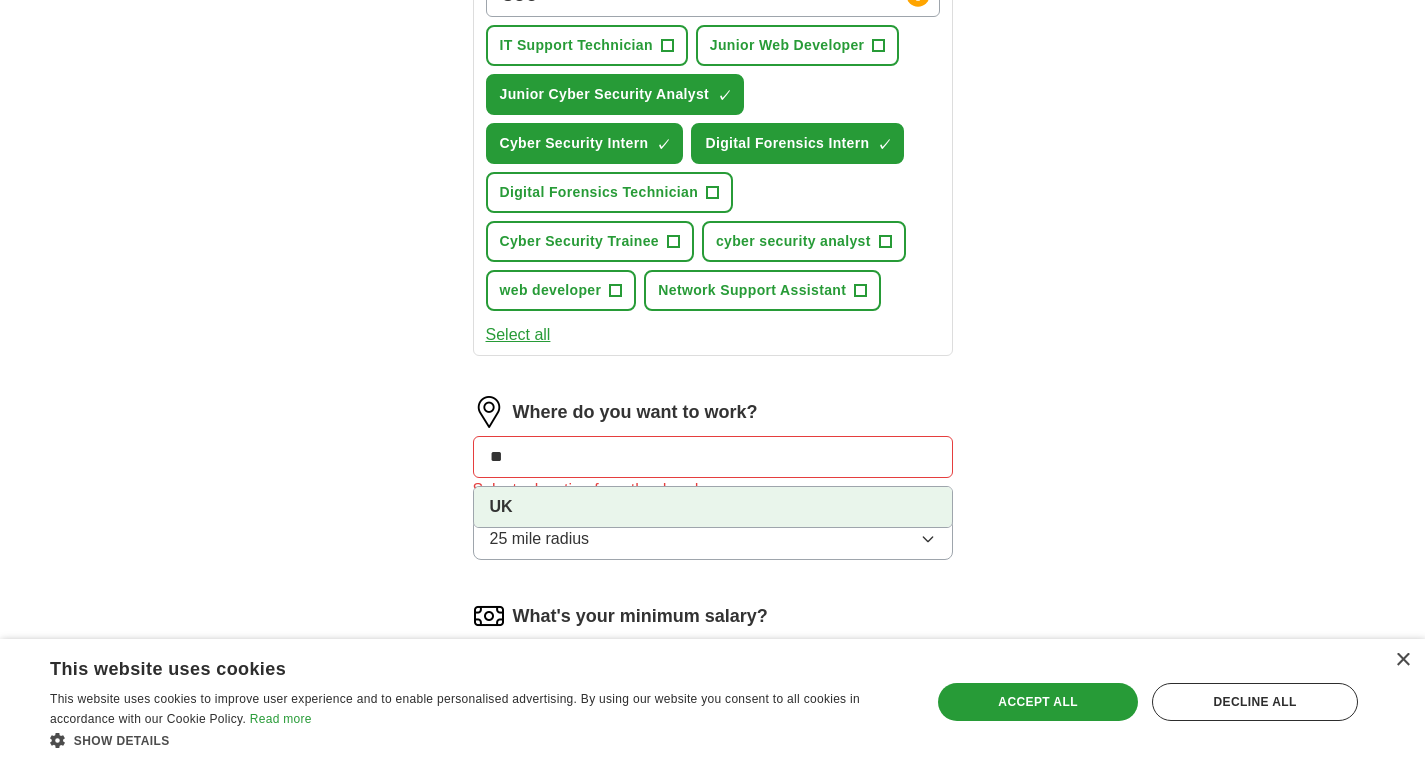 click on "**" at bounding box center [713, 457] 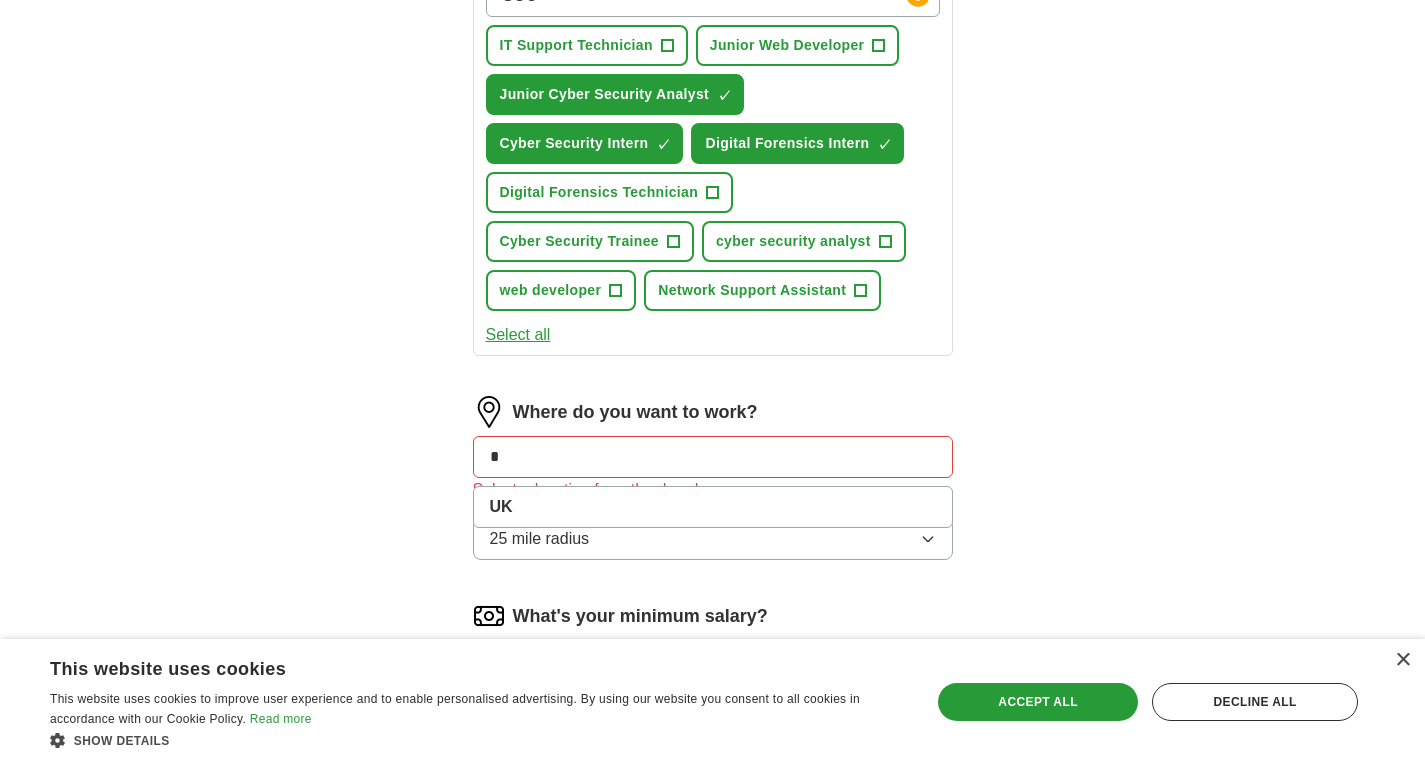 type on "*" 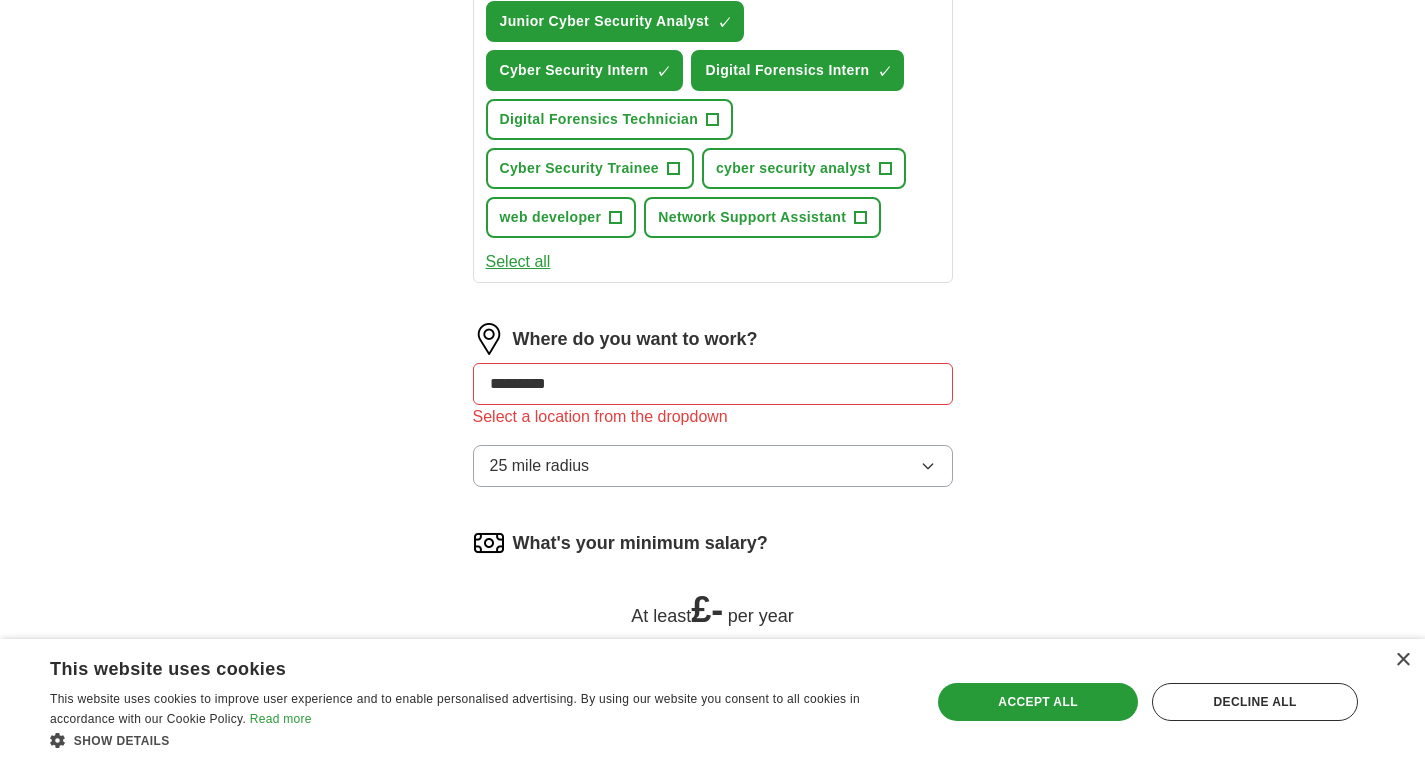 scroll, scrollTop: 852, scrollLeft: 0, axis: vertical 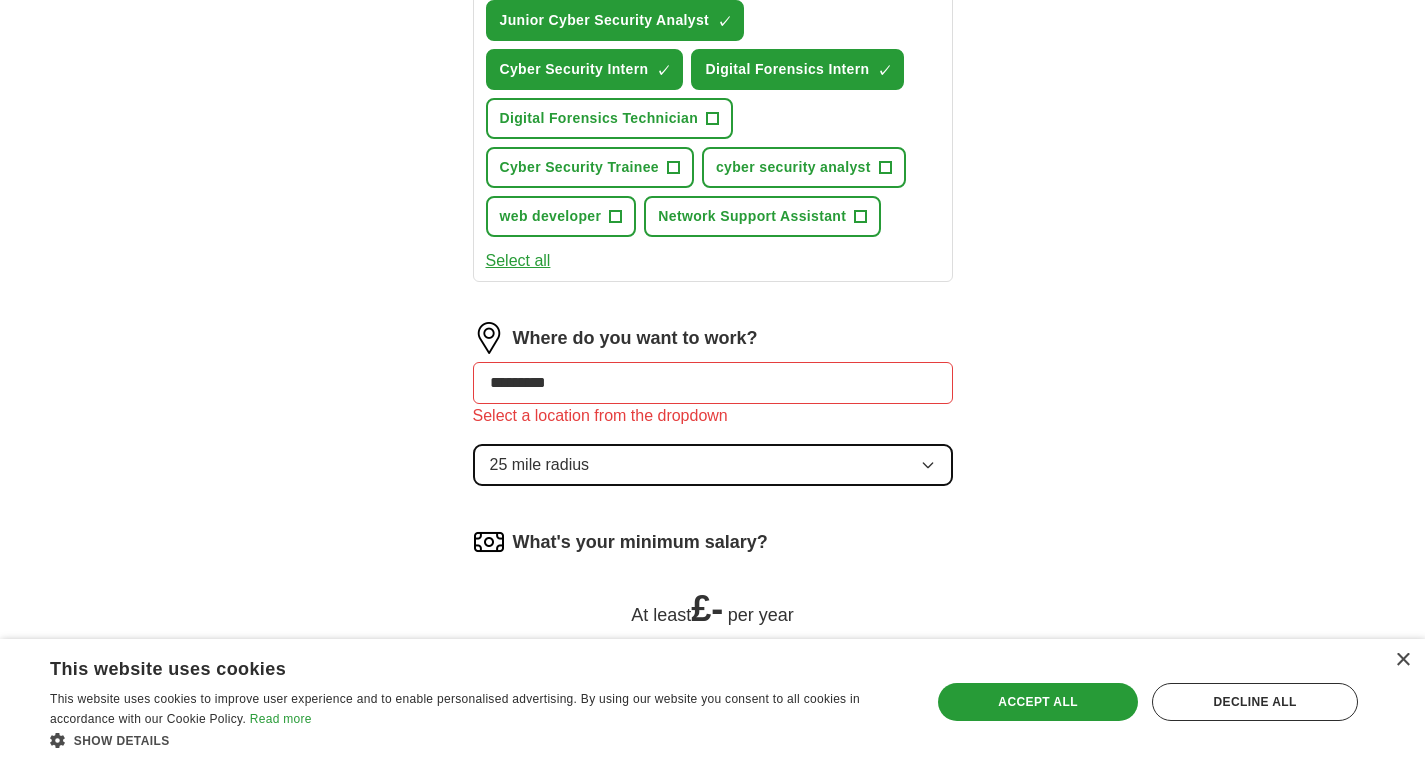 click 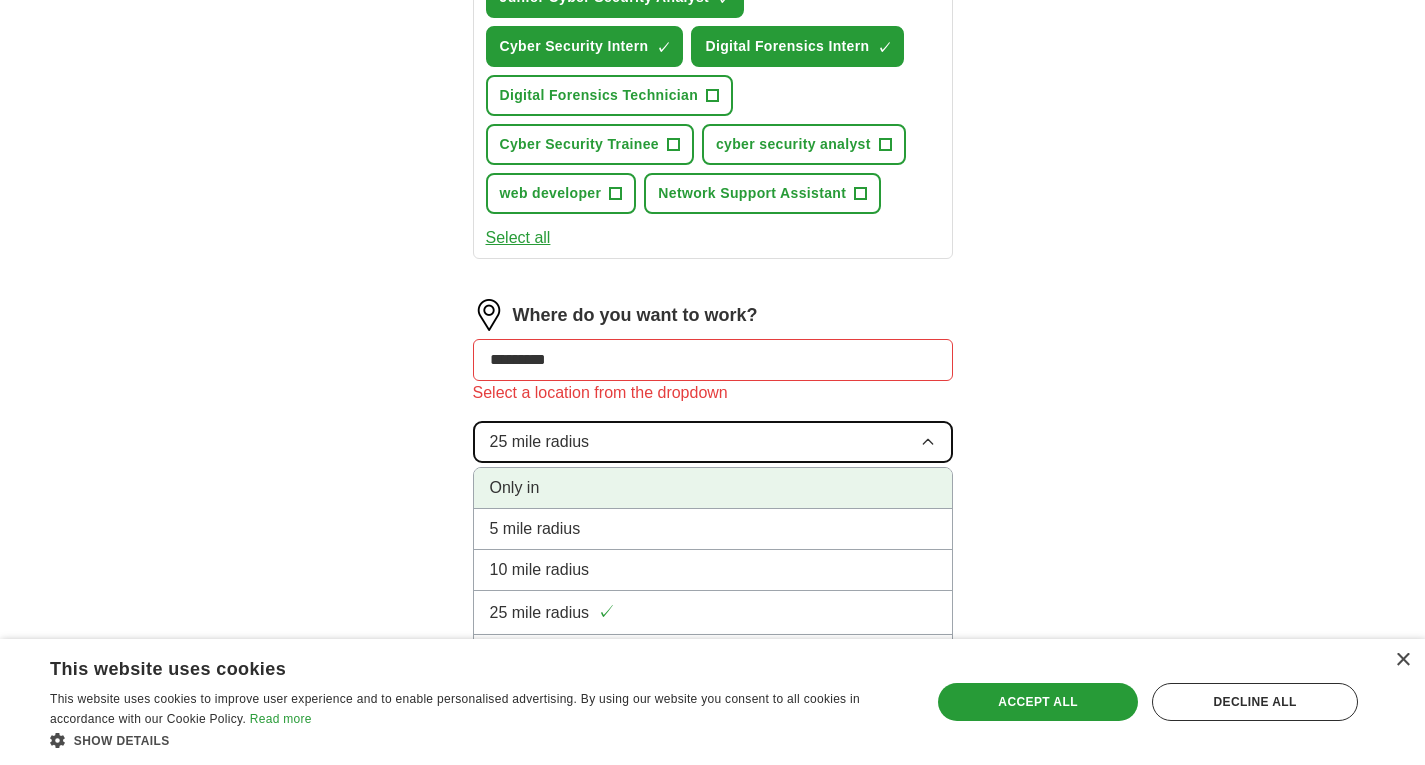 scroll, scrollTop: 866, scrollLeft: 0, axis: vertical 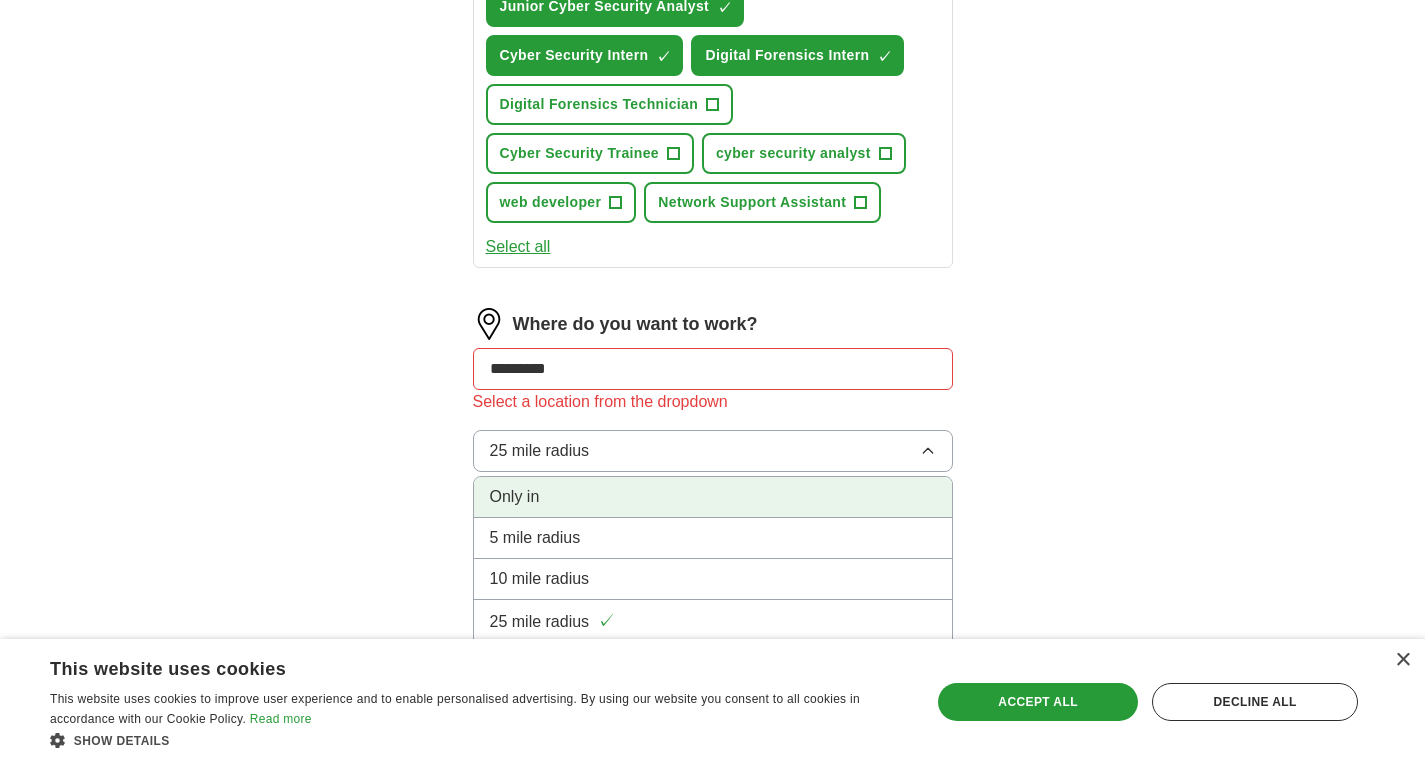 click on "Only in" at bounding box center [713, 497] 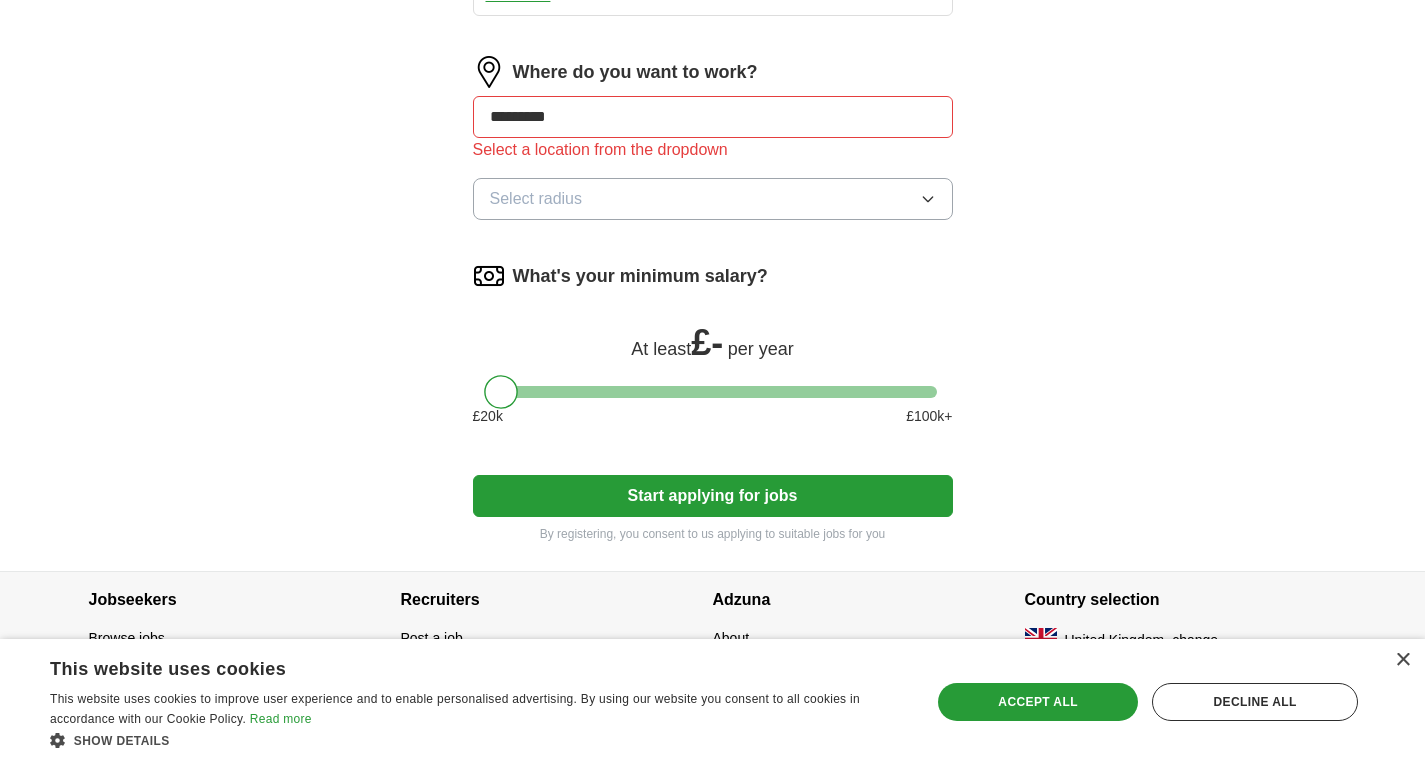 scroll, scrollTop: 1119, scrollLeft: 0, axis: vertical 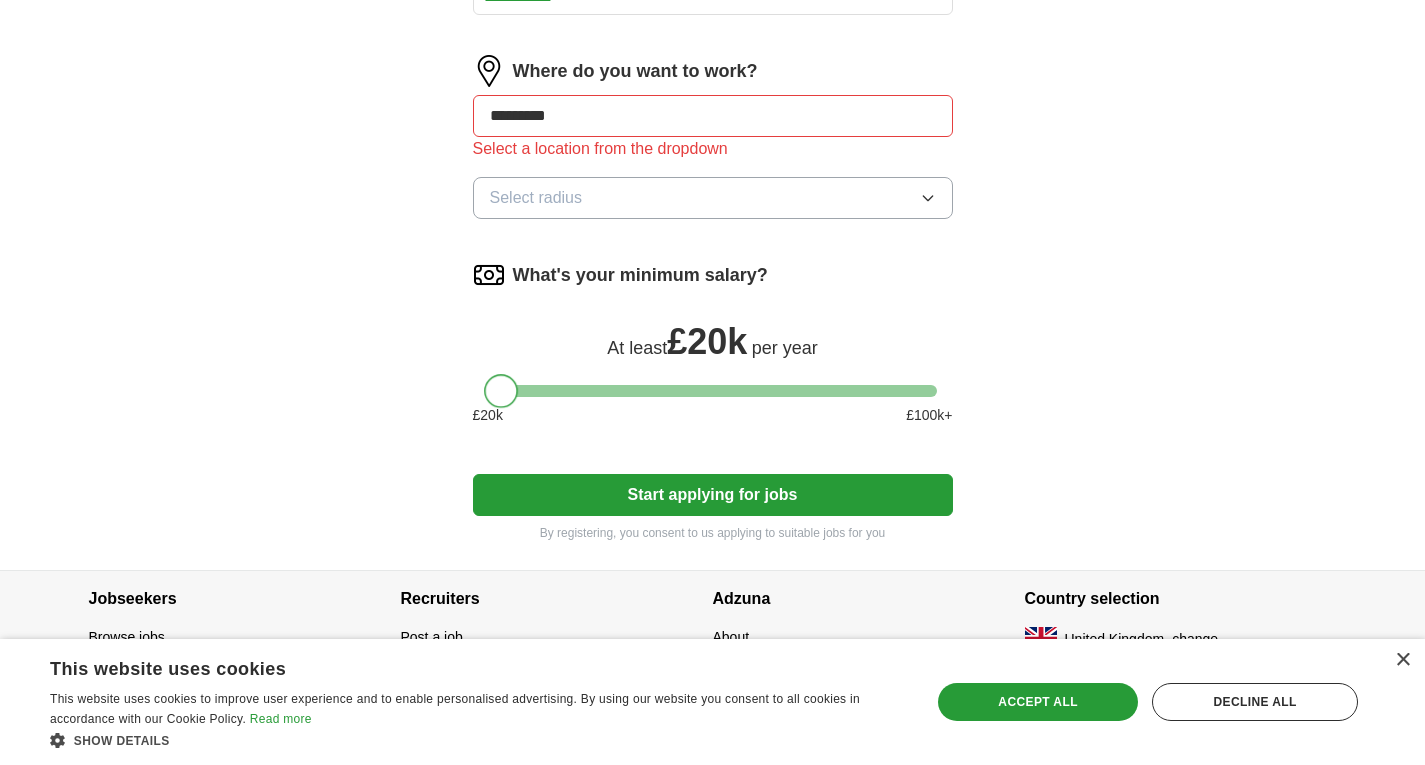 drag, startPoint x: 496, startPoint y: 385, endPoint x: 457, endPoint y: 391, distance: 39.45884 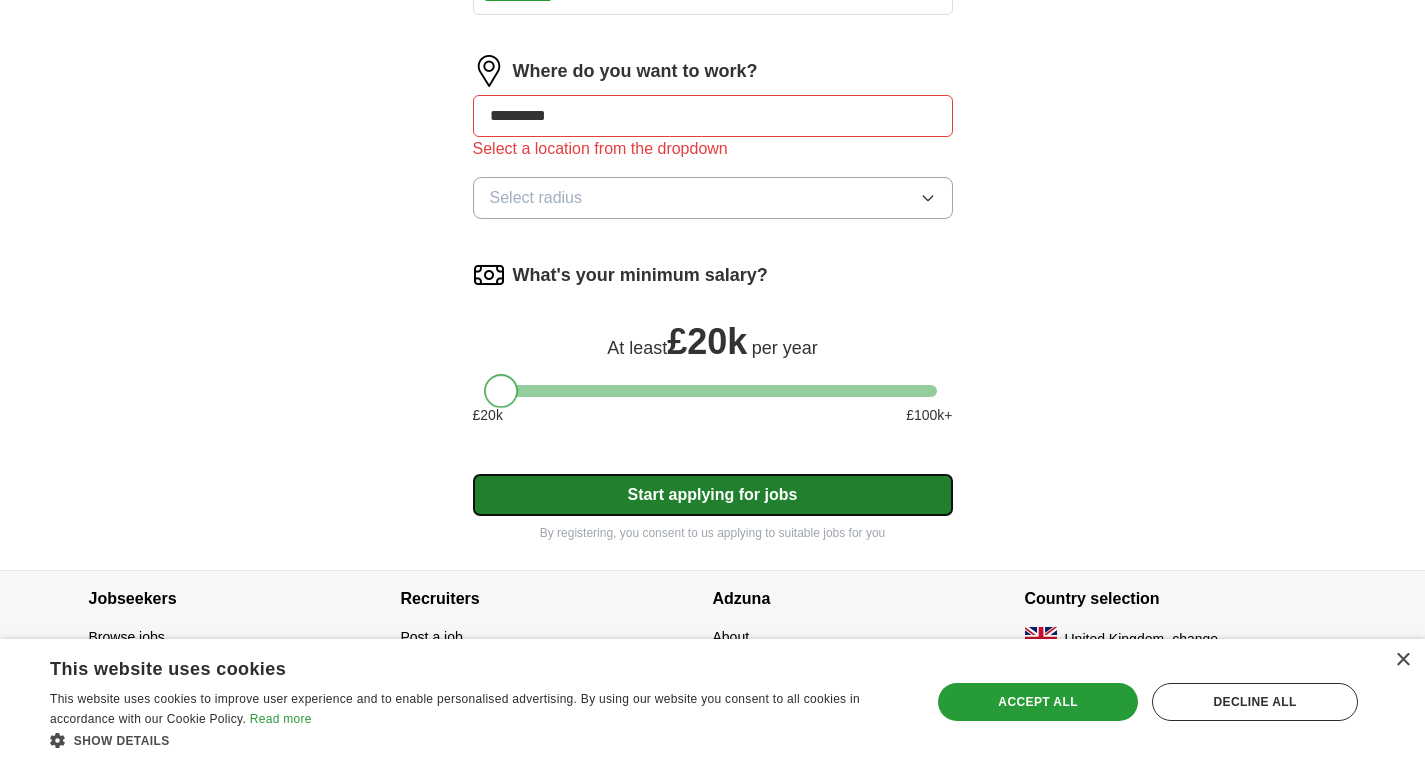 click on "Start applying for jobs" at bounding box center (713, 495) 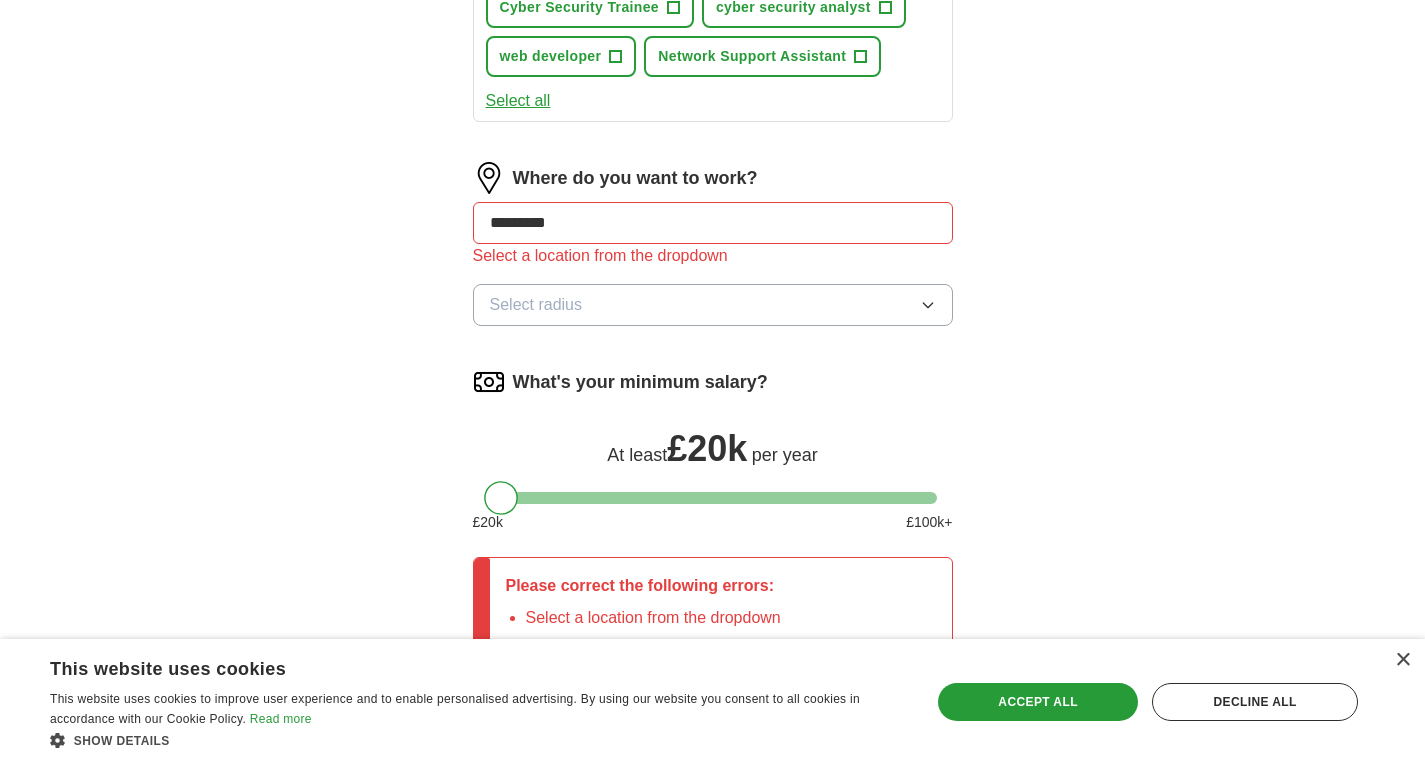 scroll, scrollTop: 1011, scrollLeft: 0, axis: vertical 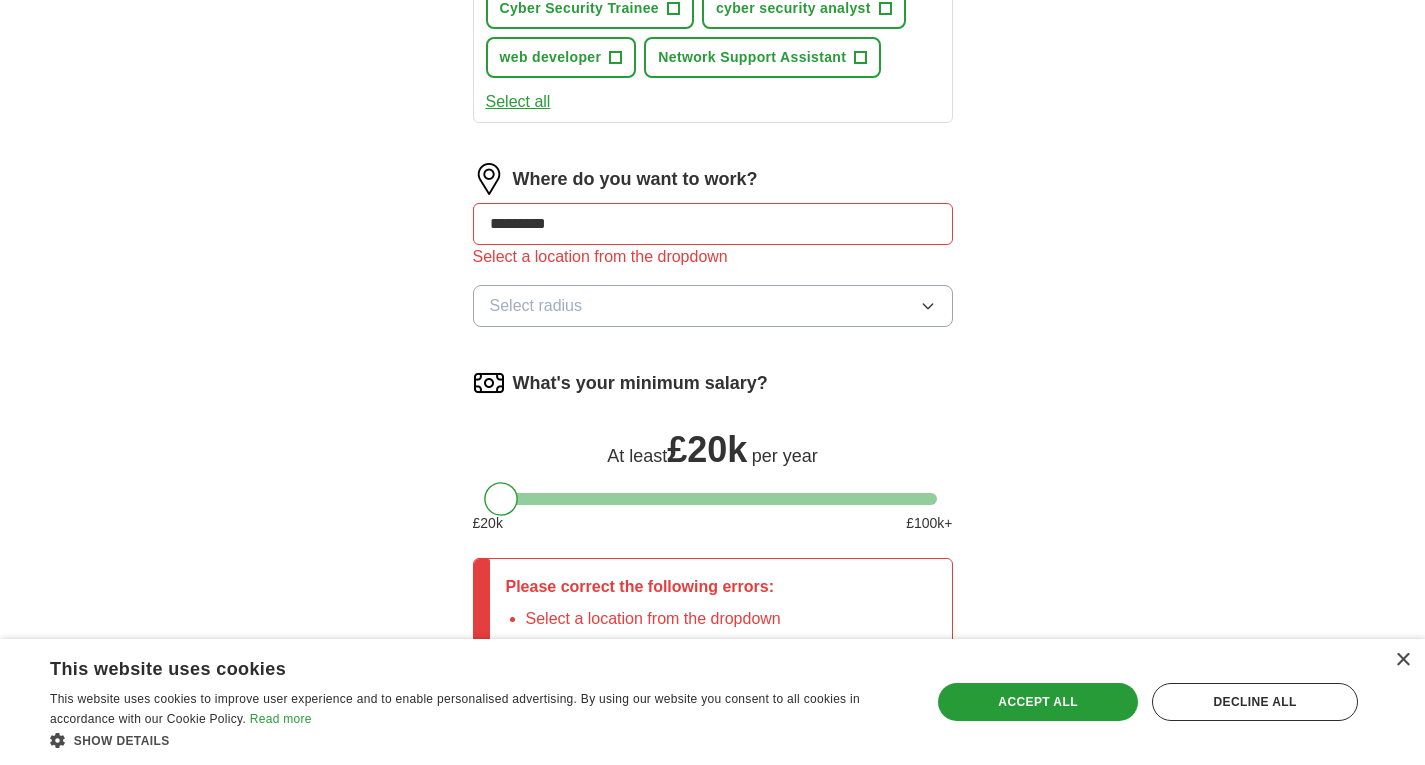 click on "*********" at bounding box center [713, 224] 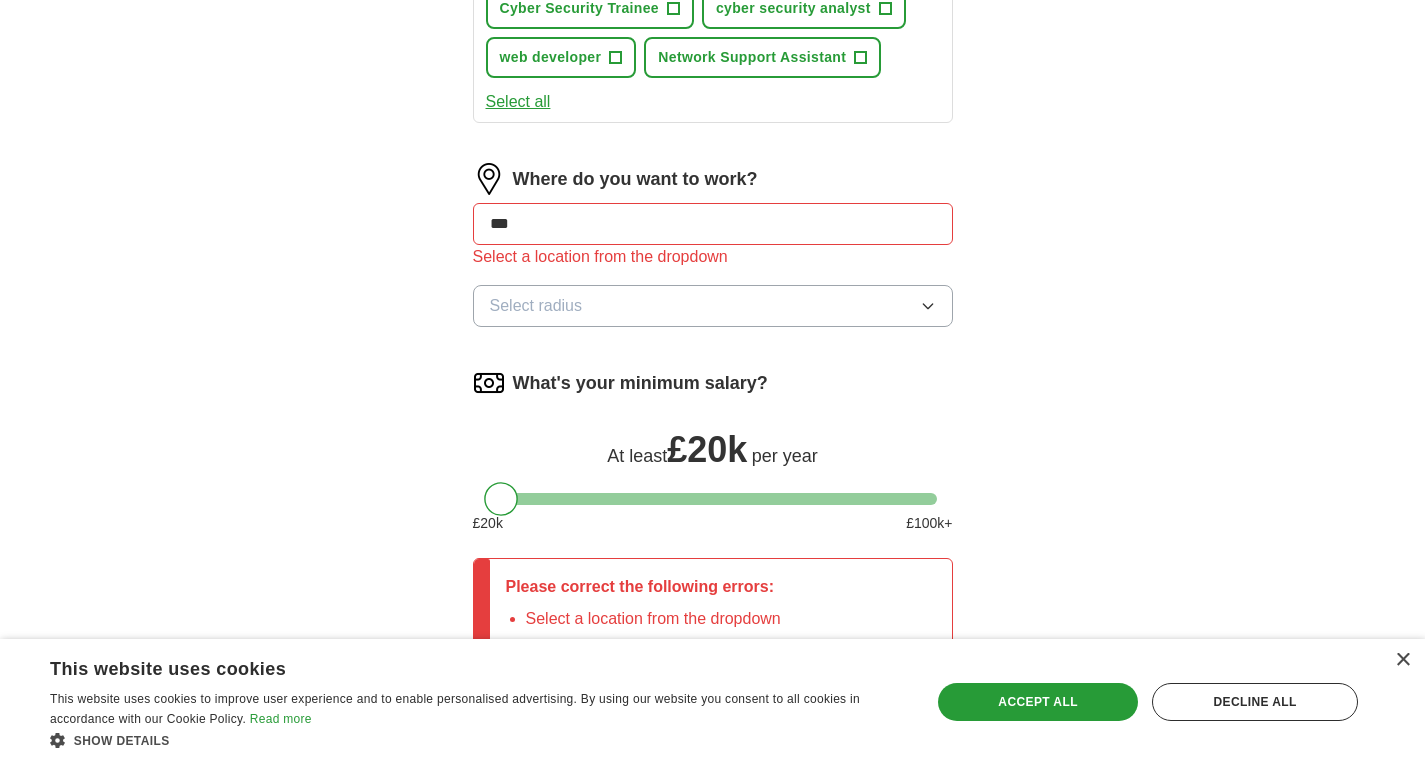 type on "**" 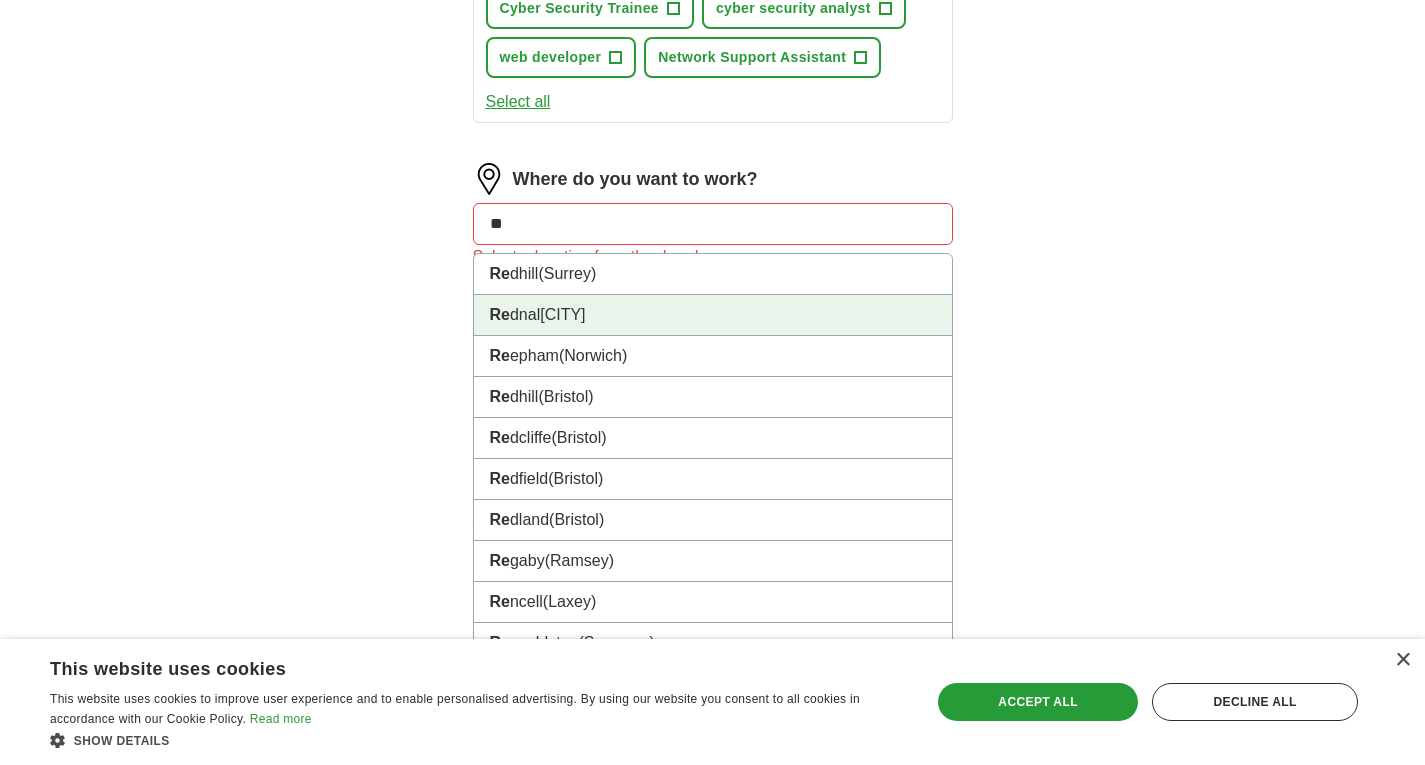 click on "Re [STREET]  ([CITY])" at bounding box center [713, 315] 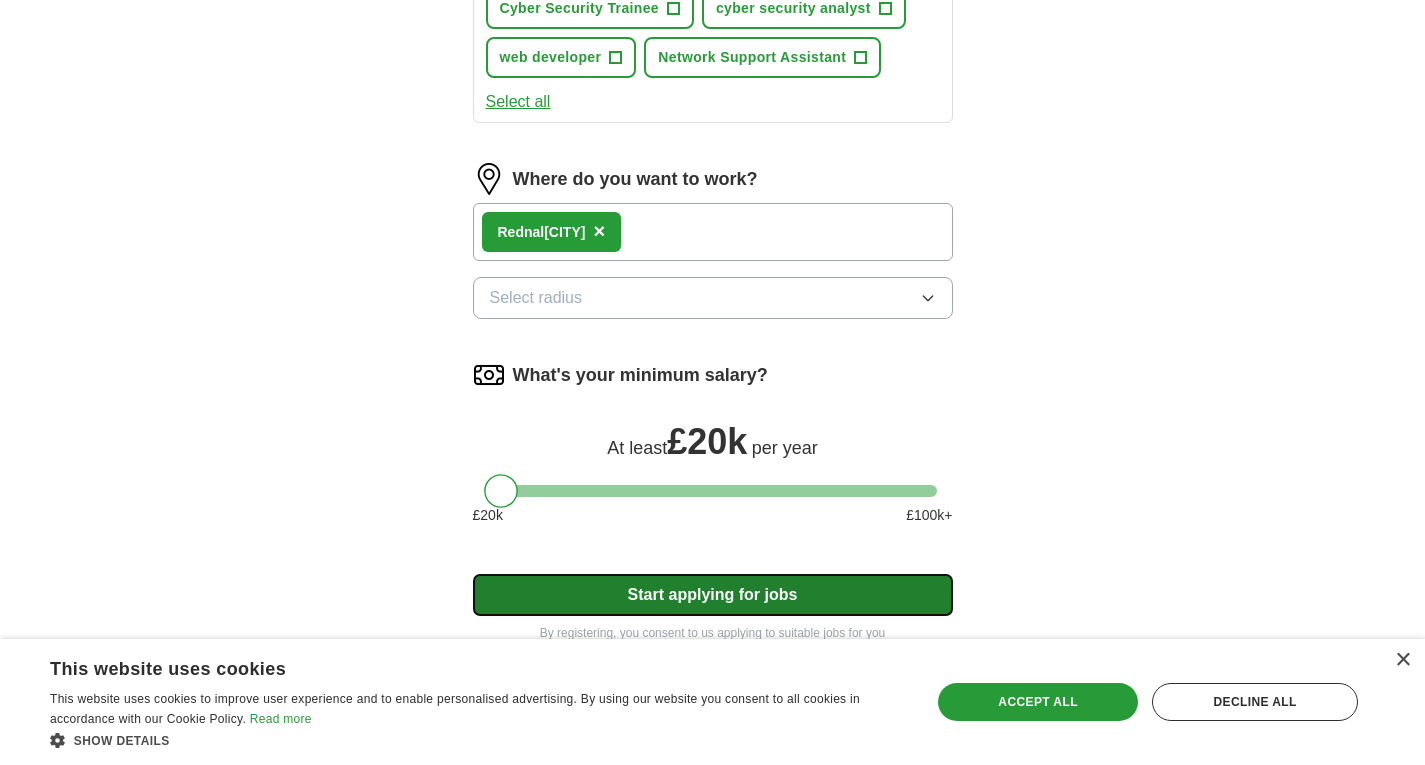 click on "Start applying for jobs" at bounding box center (713, 595) 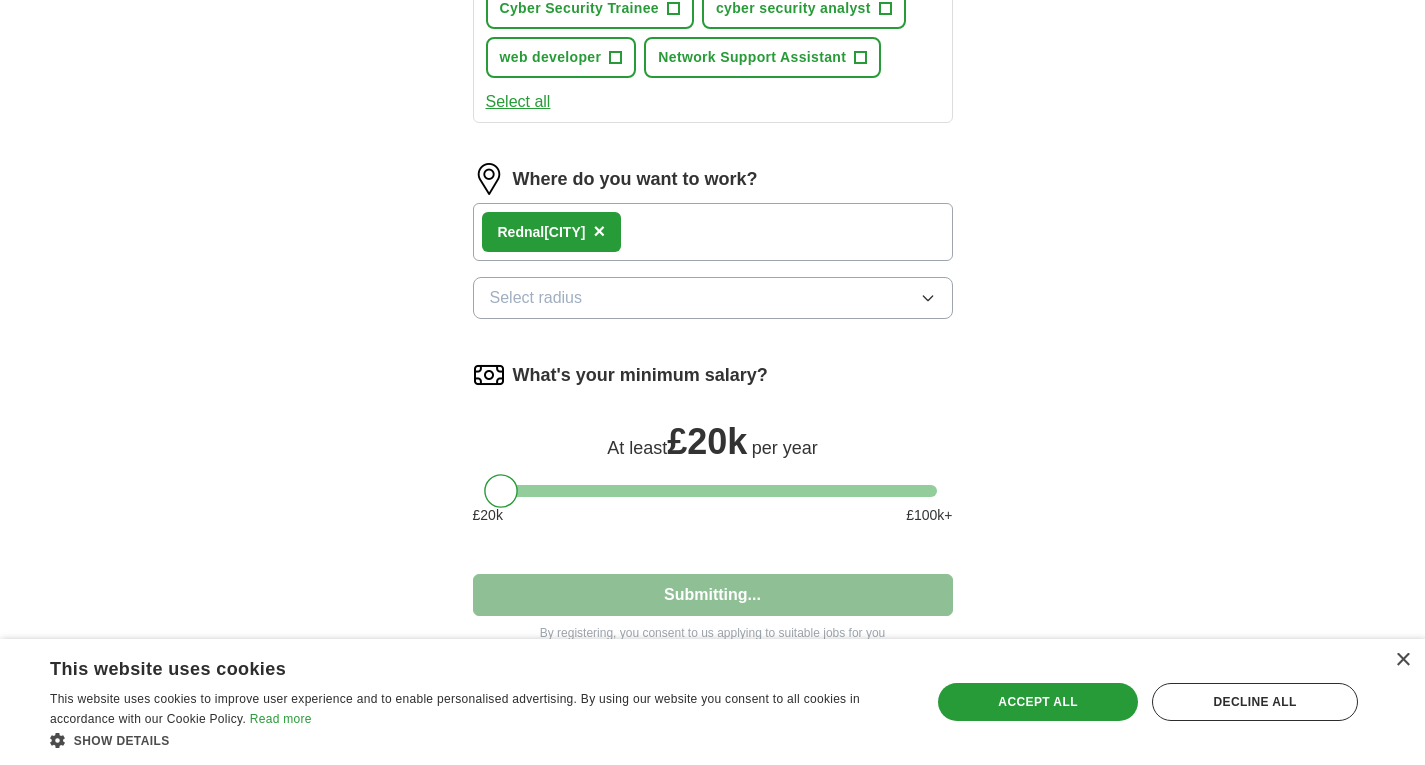 select on "**" 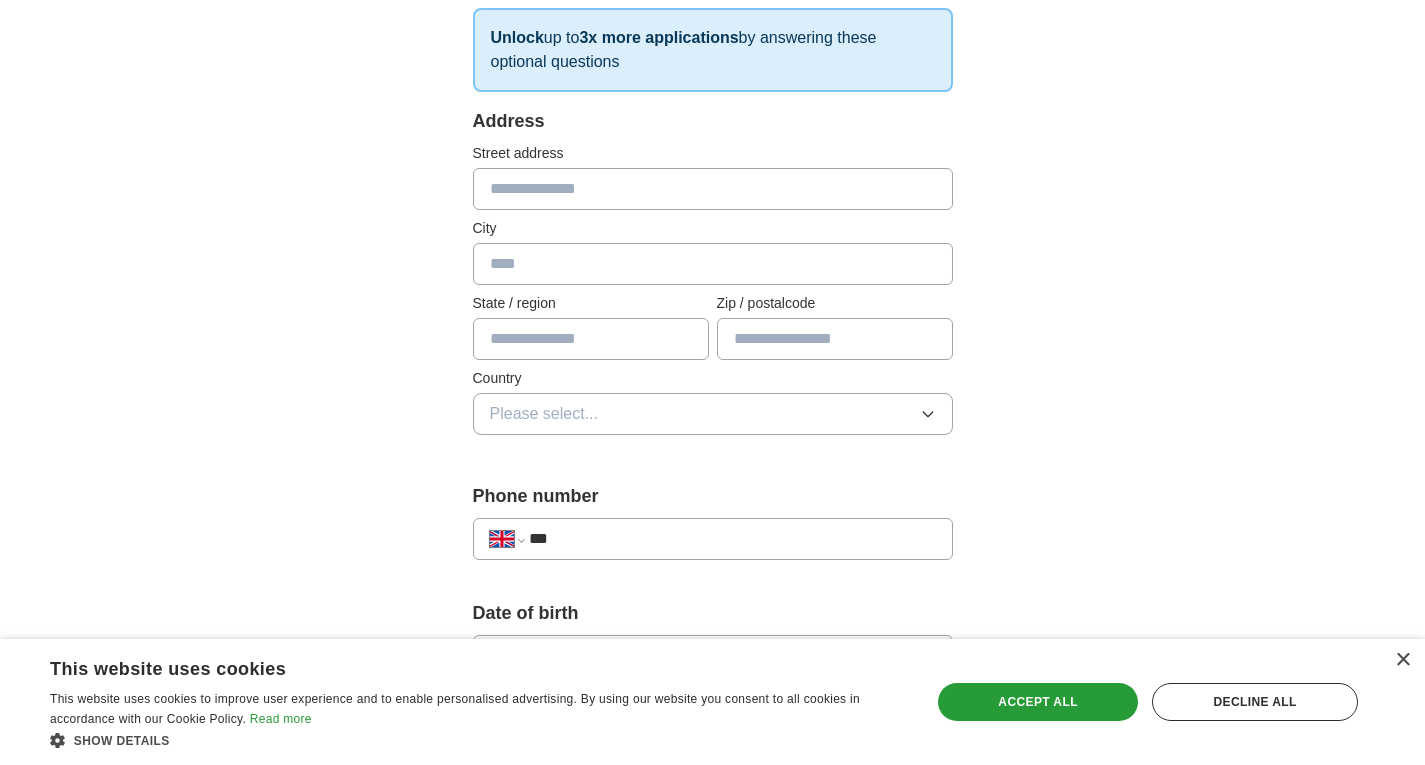 scroll, scrollTop: 330, scrollLeft: 0, axis: vertical 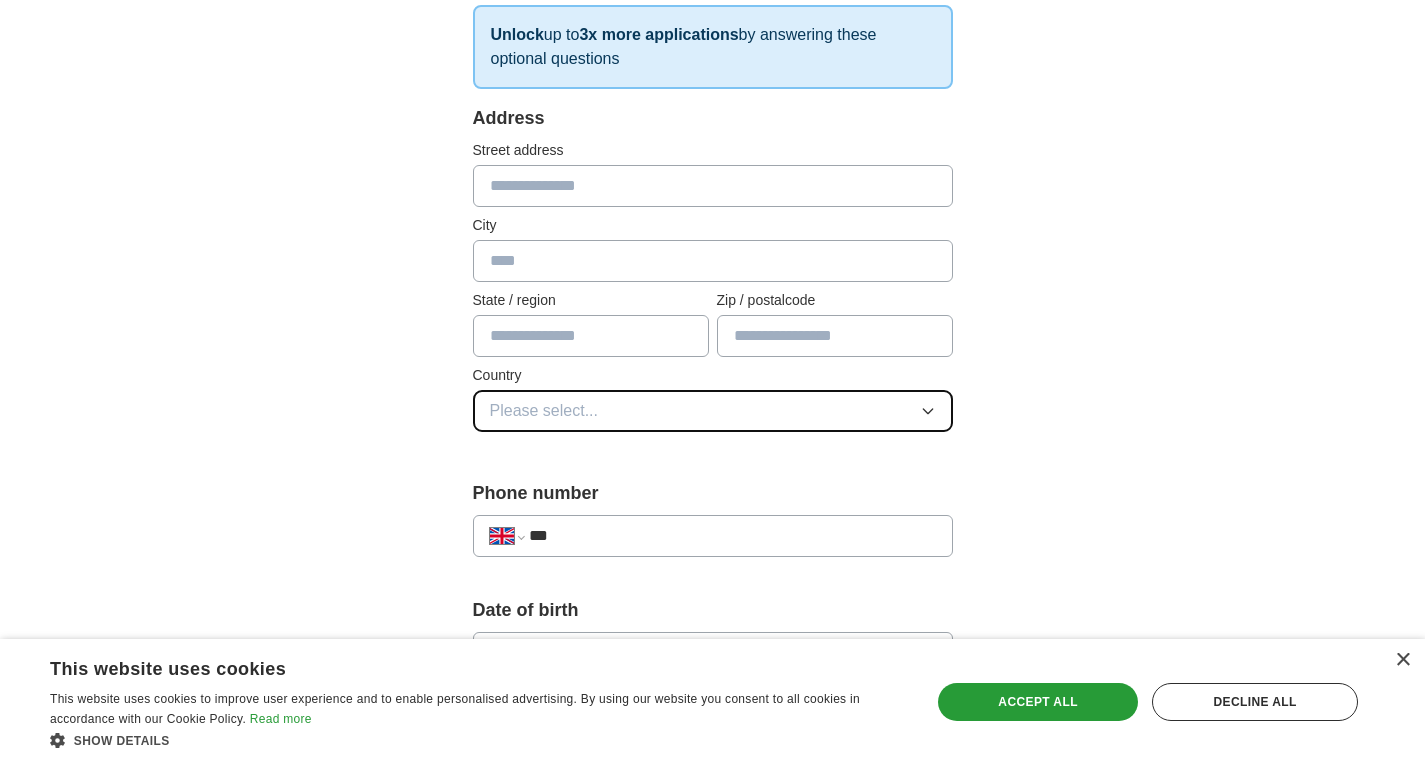 click on "Please select..." at bounding box center [713, 411] 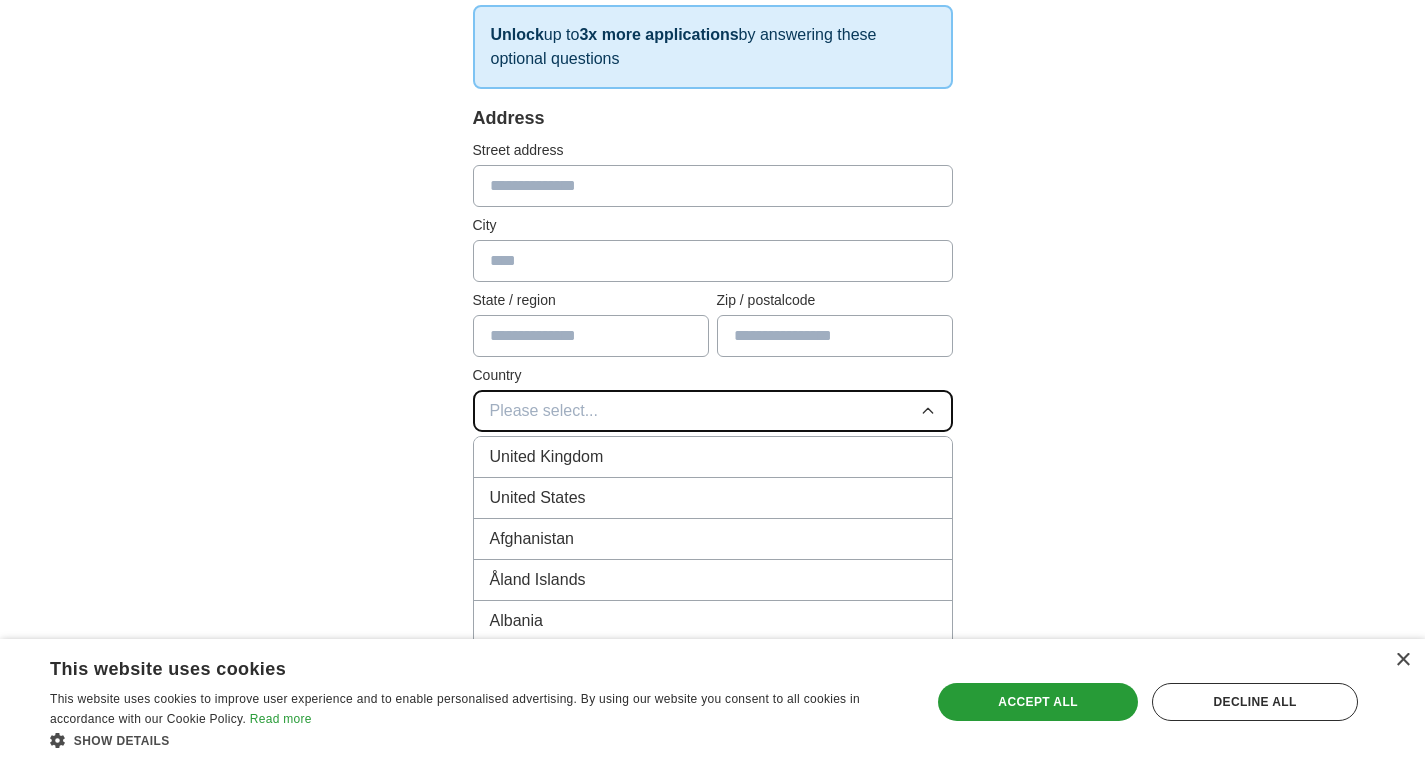 type 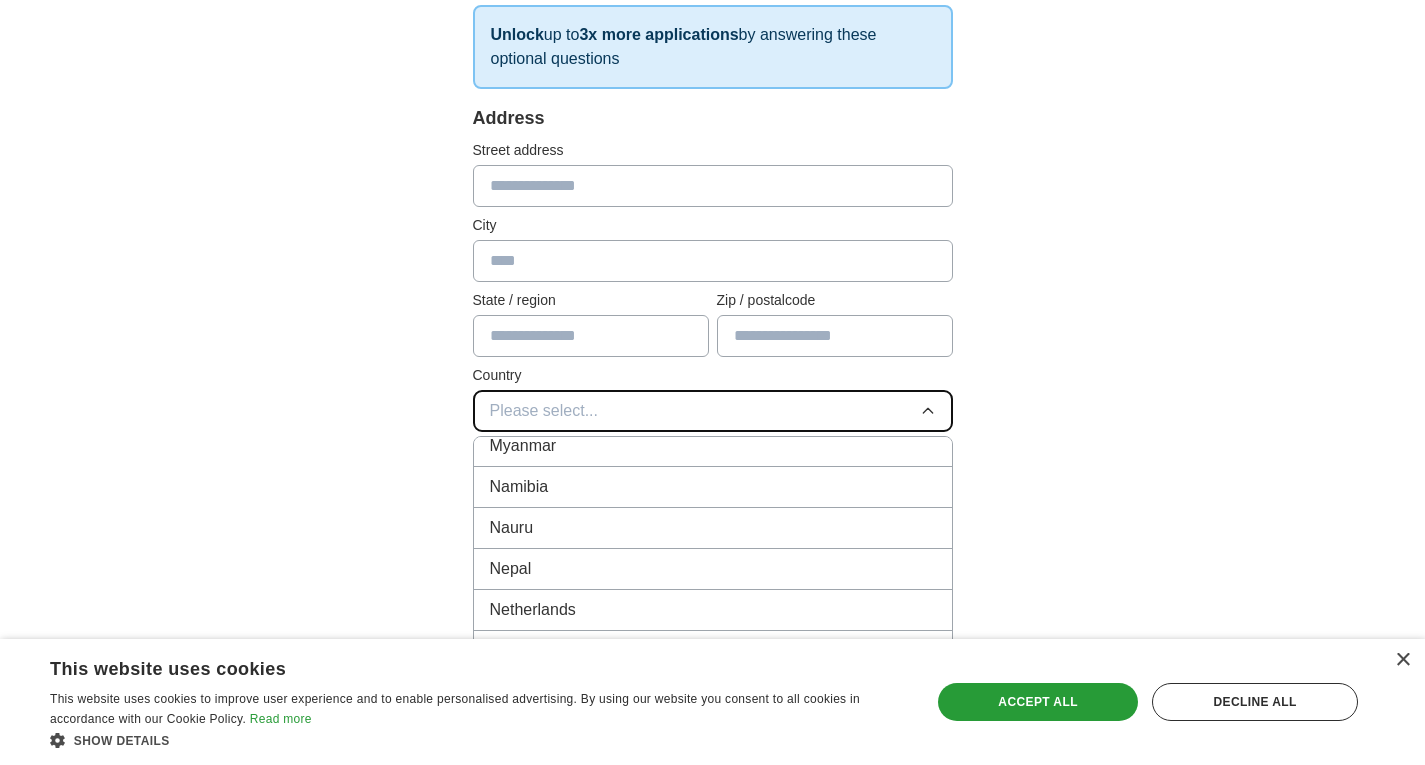 scroll, scrollTop: 6244, scrollLeft: 0, axis: vertical 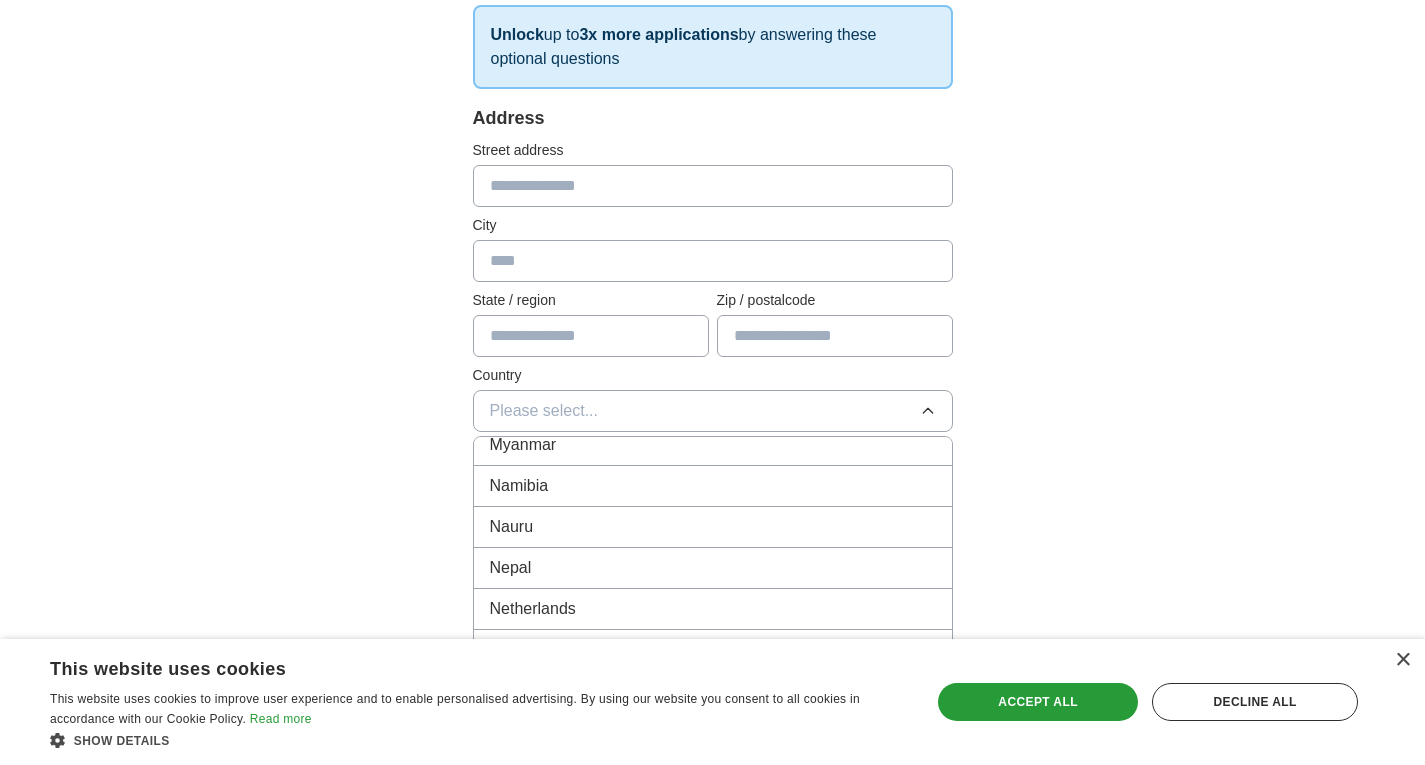click on "Nepal" at bounding box center [713, 568] 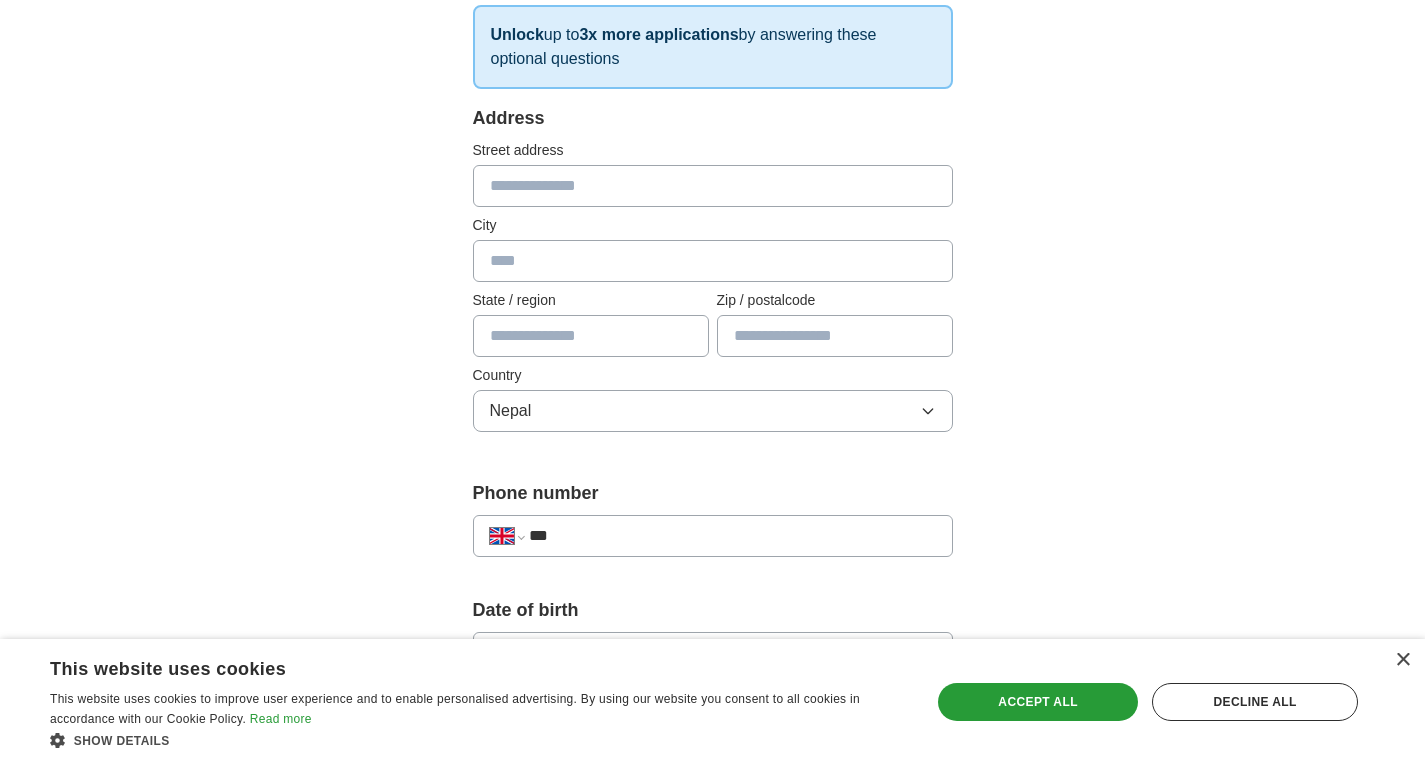 click at bounding box center [591, 336] 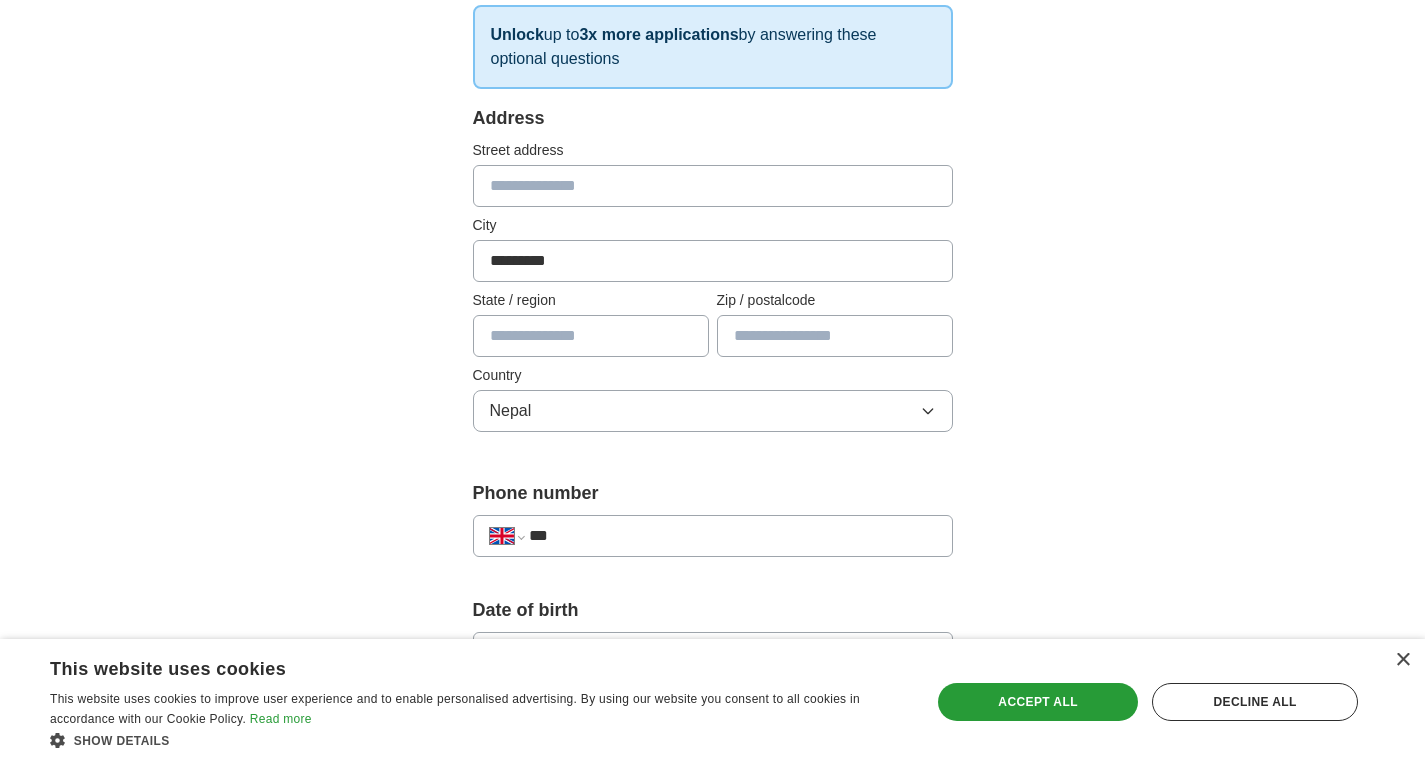 type on "*********" 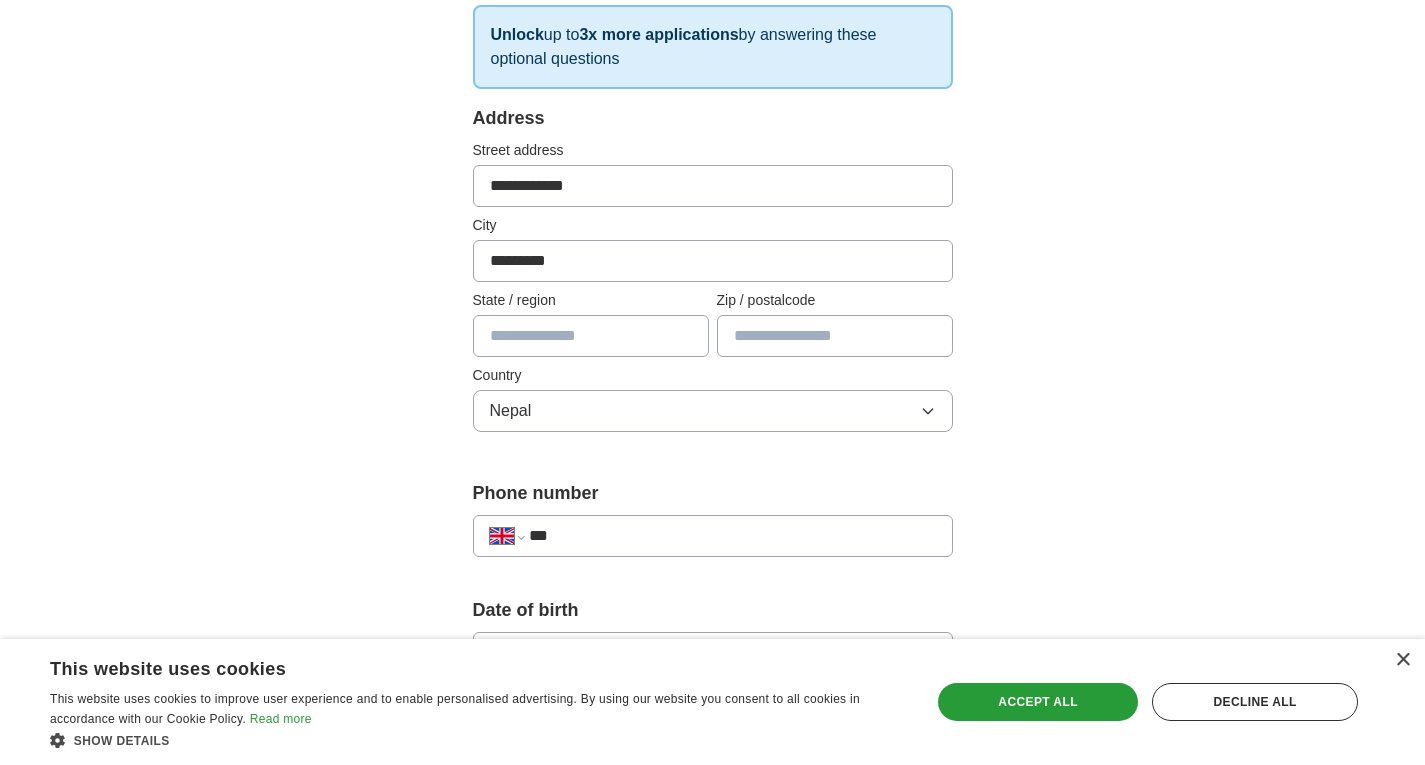 type on "**********" 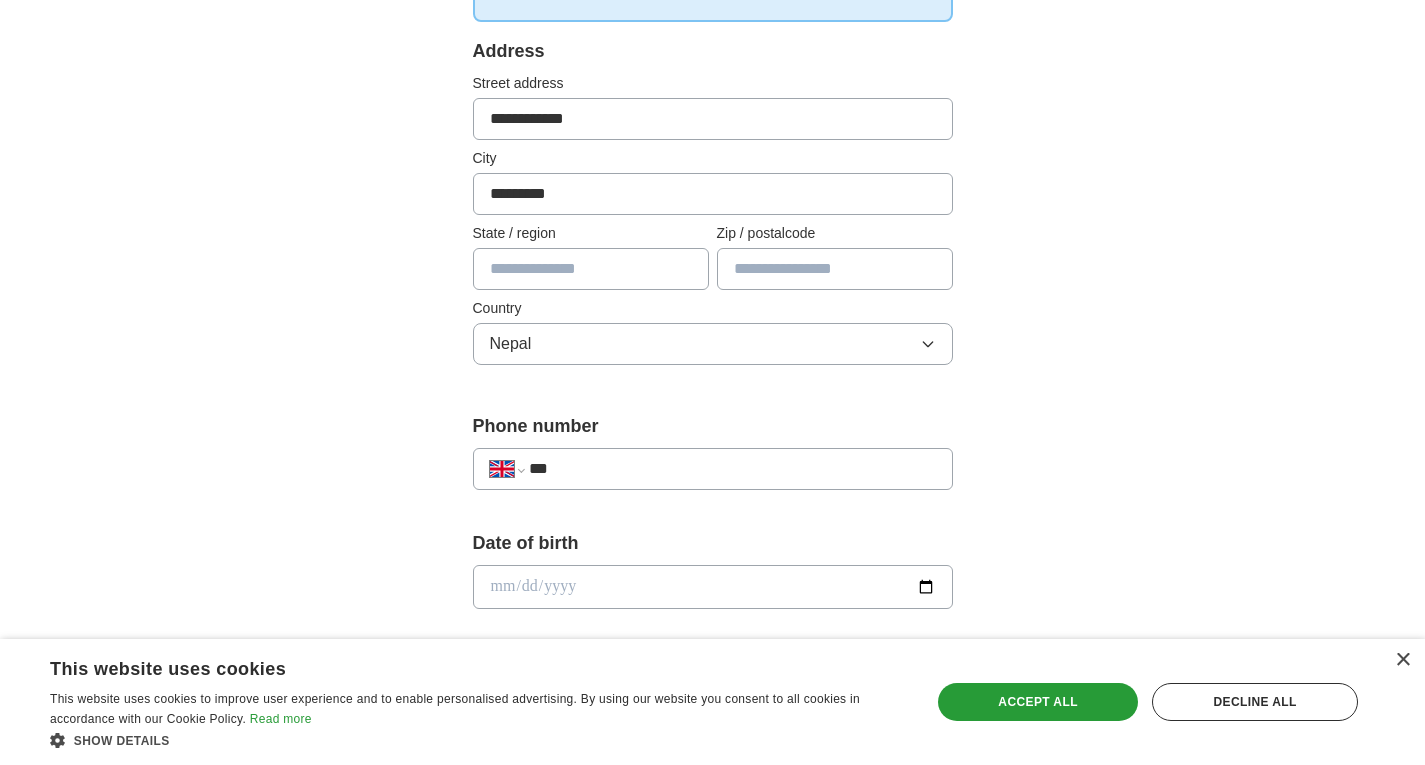 scroll, scrollTop: 398, scrollLeft: 0, axis: vertical 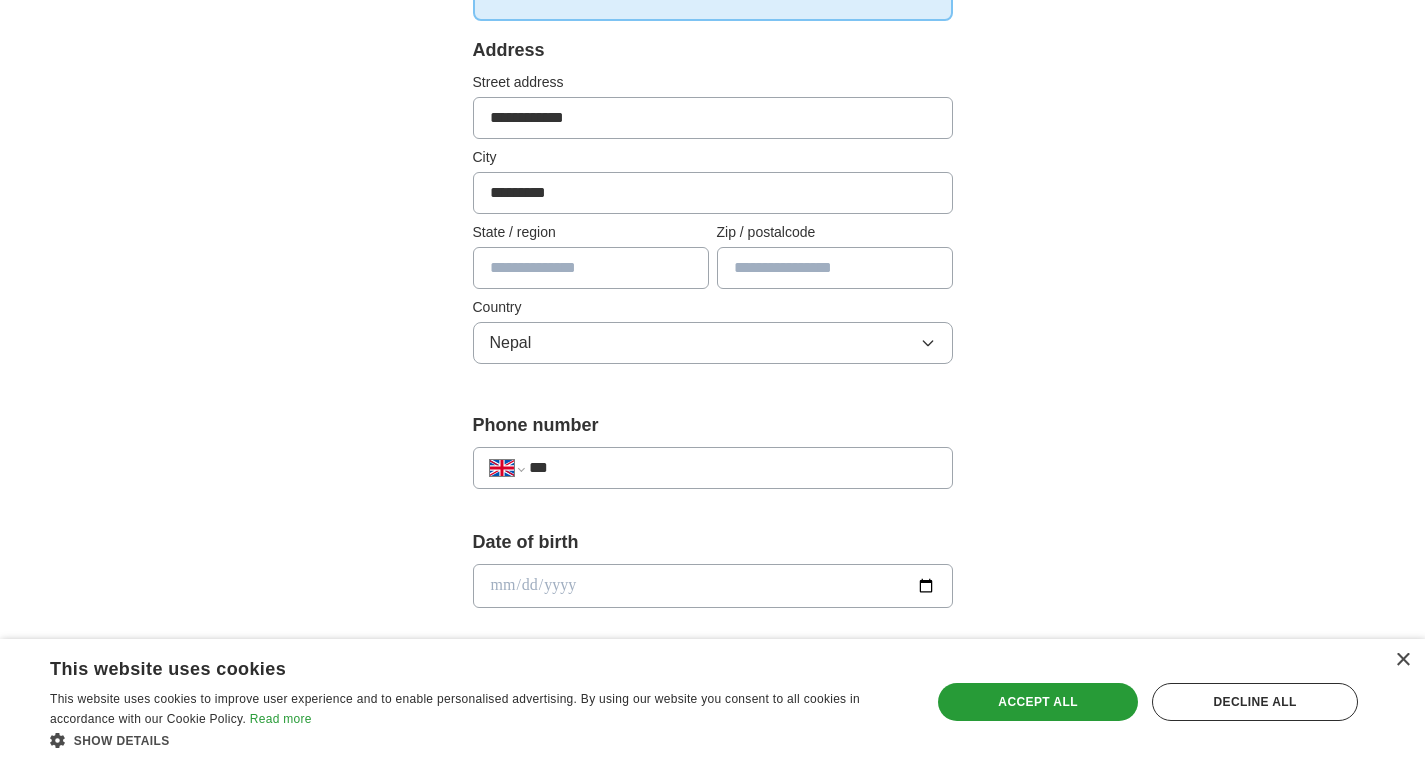 click on "**********" at bounding box center (713, 468) 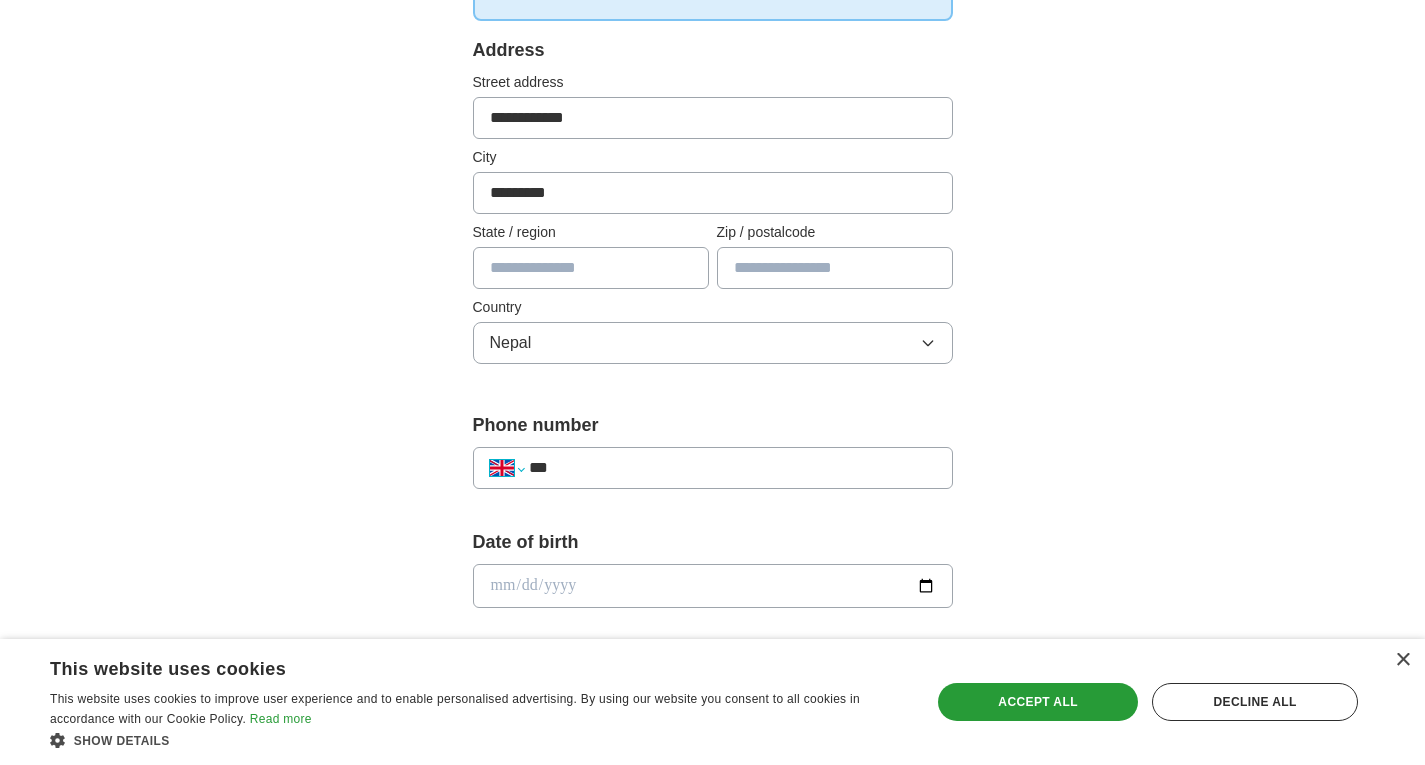 click on "**********" at bounding box center [507, 468] 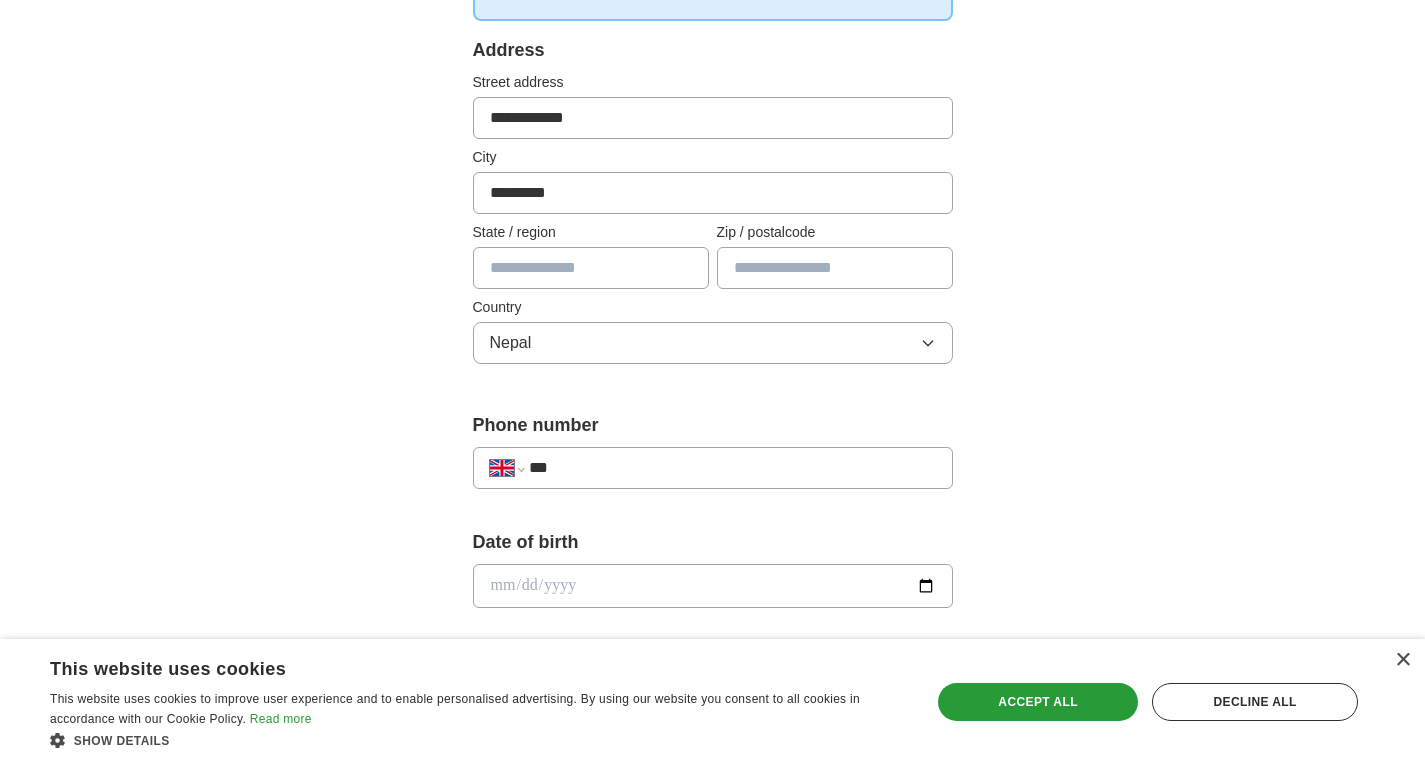 click on "**********" at bounding box center [507, 468] 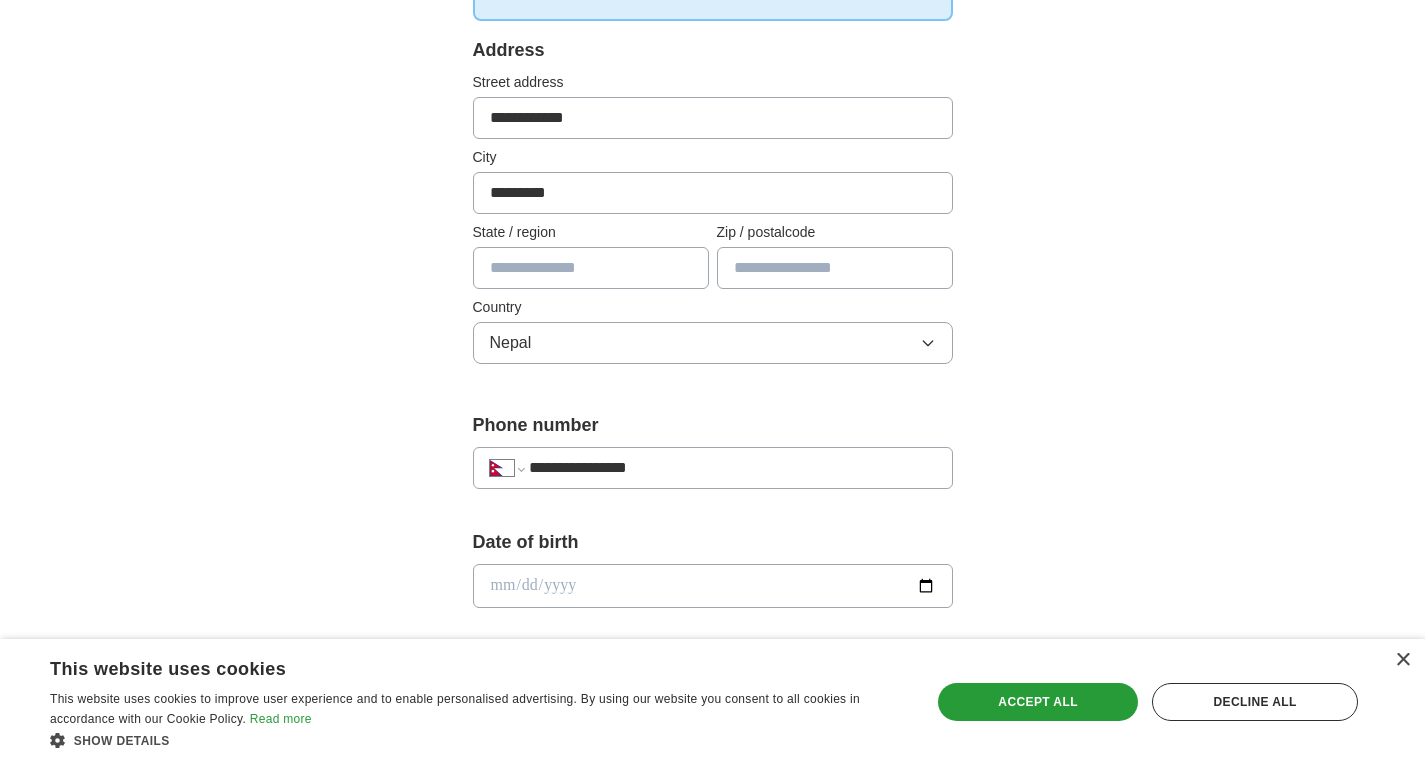 type on "**********" 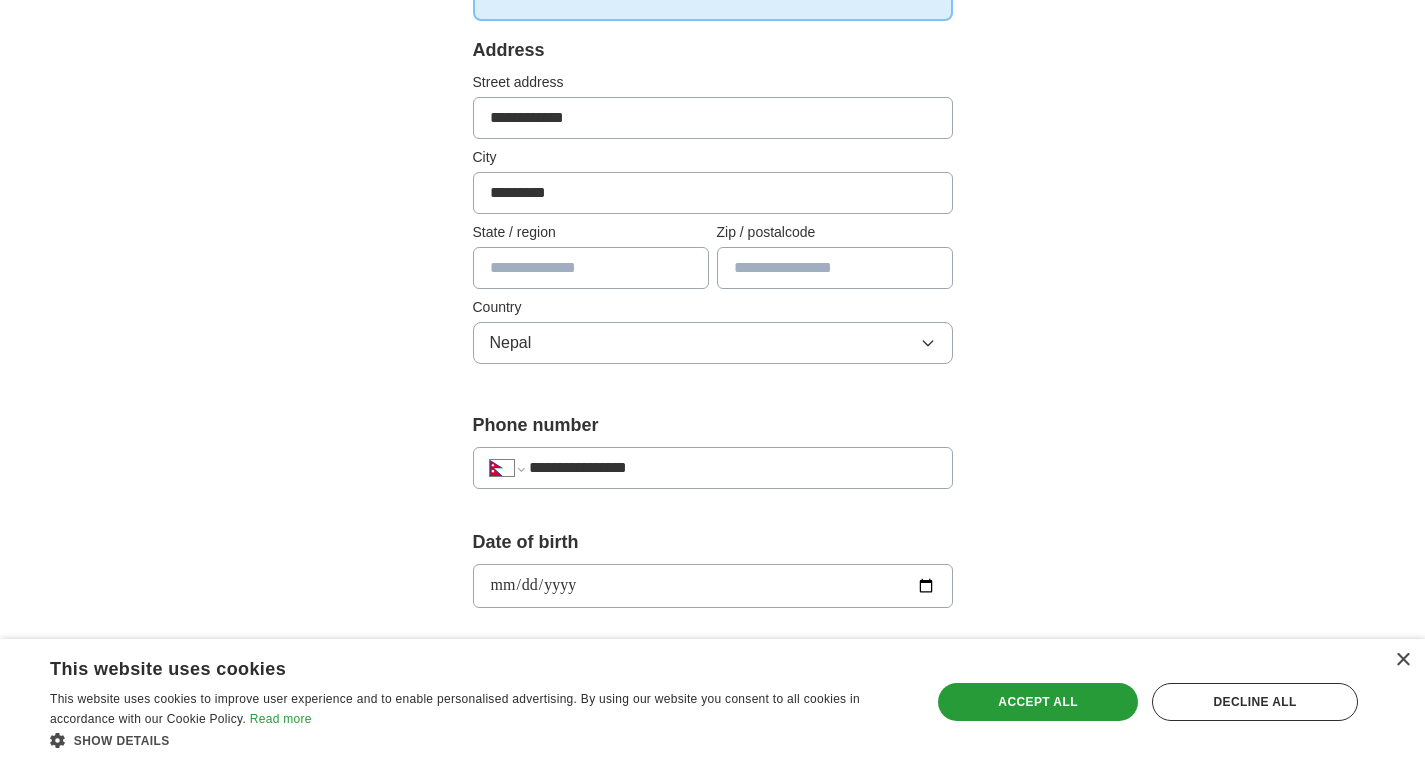 type on "**********" 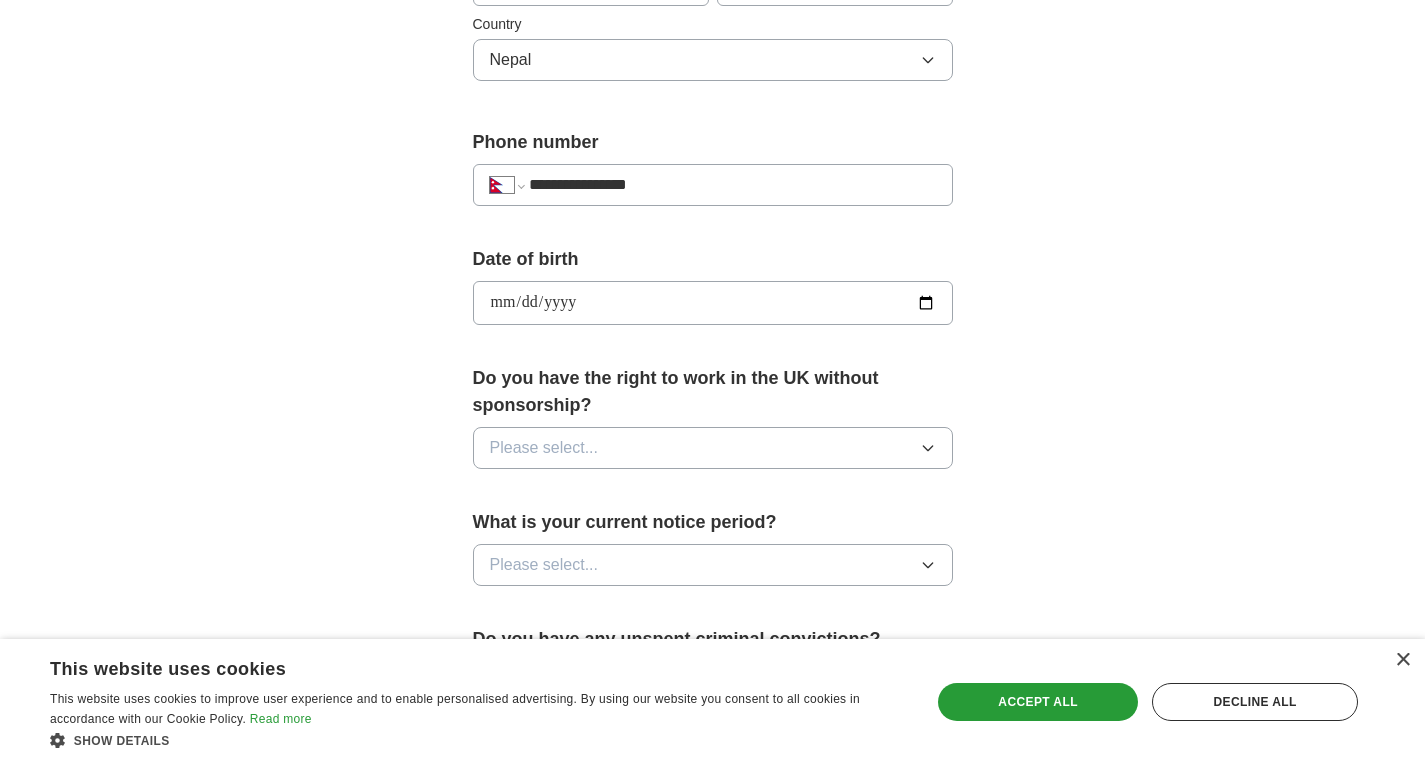 scroll, scrollTop: 682, scrollLeft: 0, axis: vertical 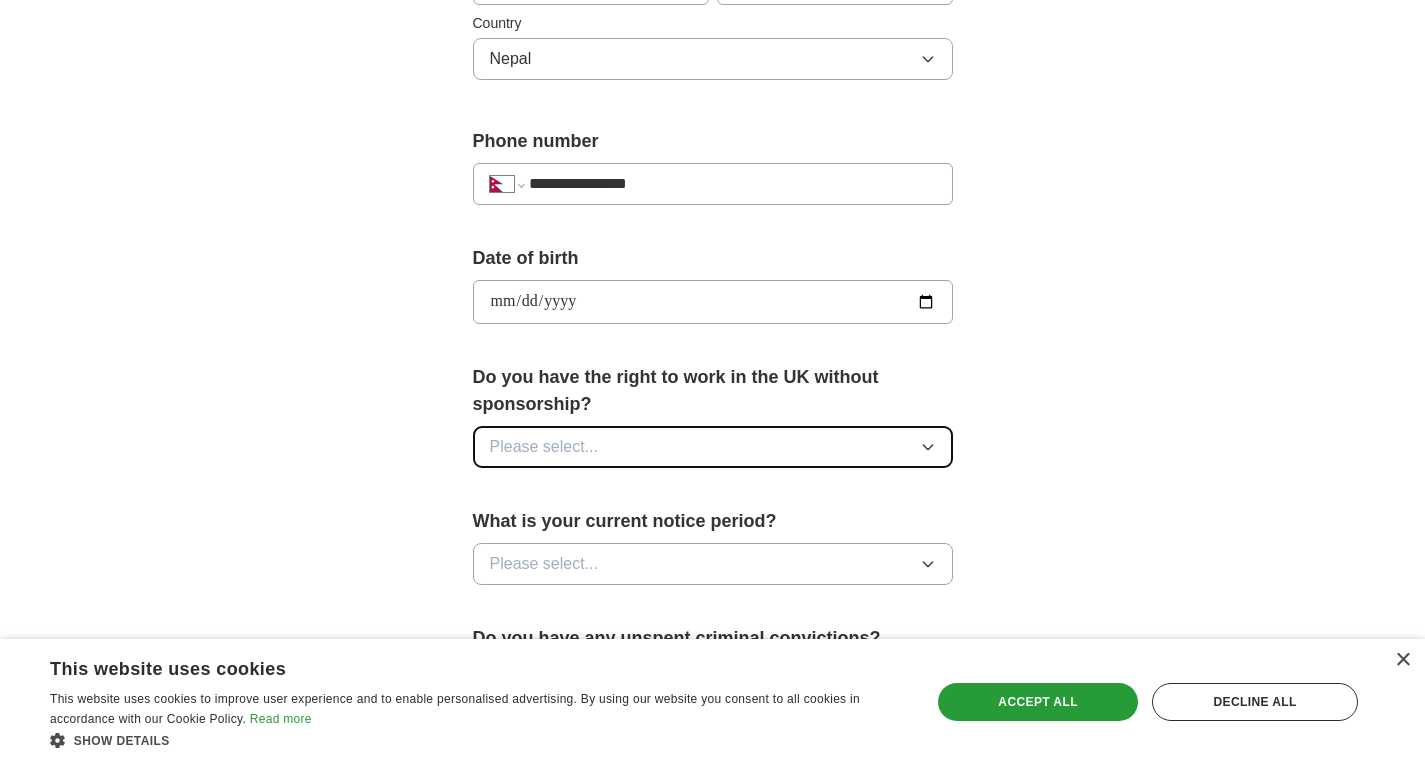 click on "Please select..." at bounding box center (713, 447) 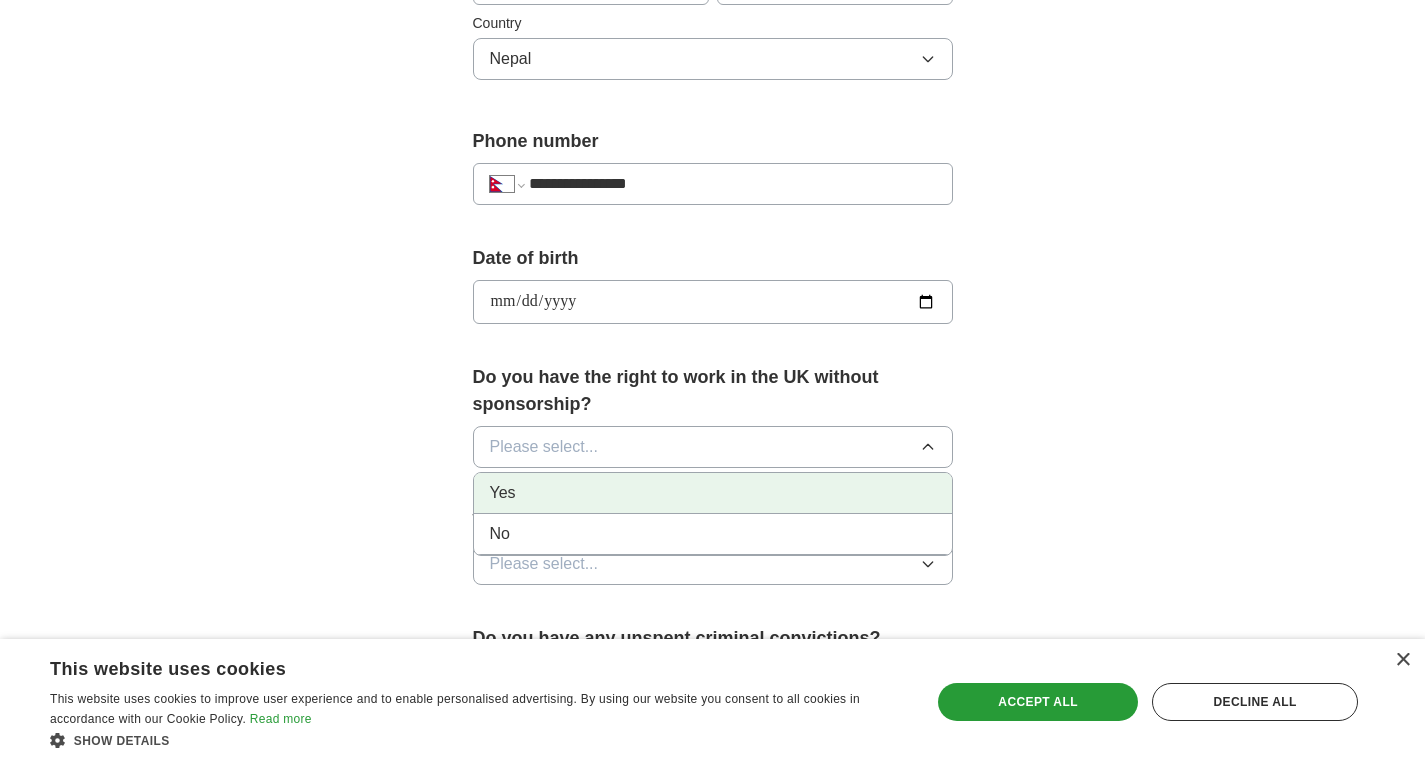 click on "Yes" at bounding box center [713, 493] 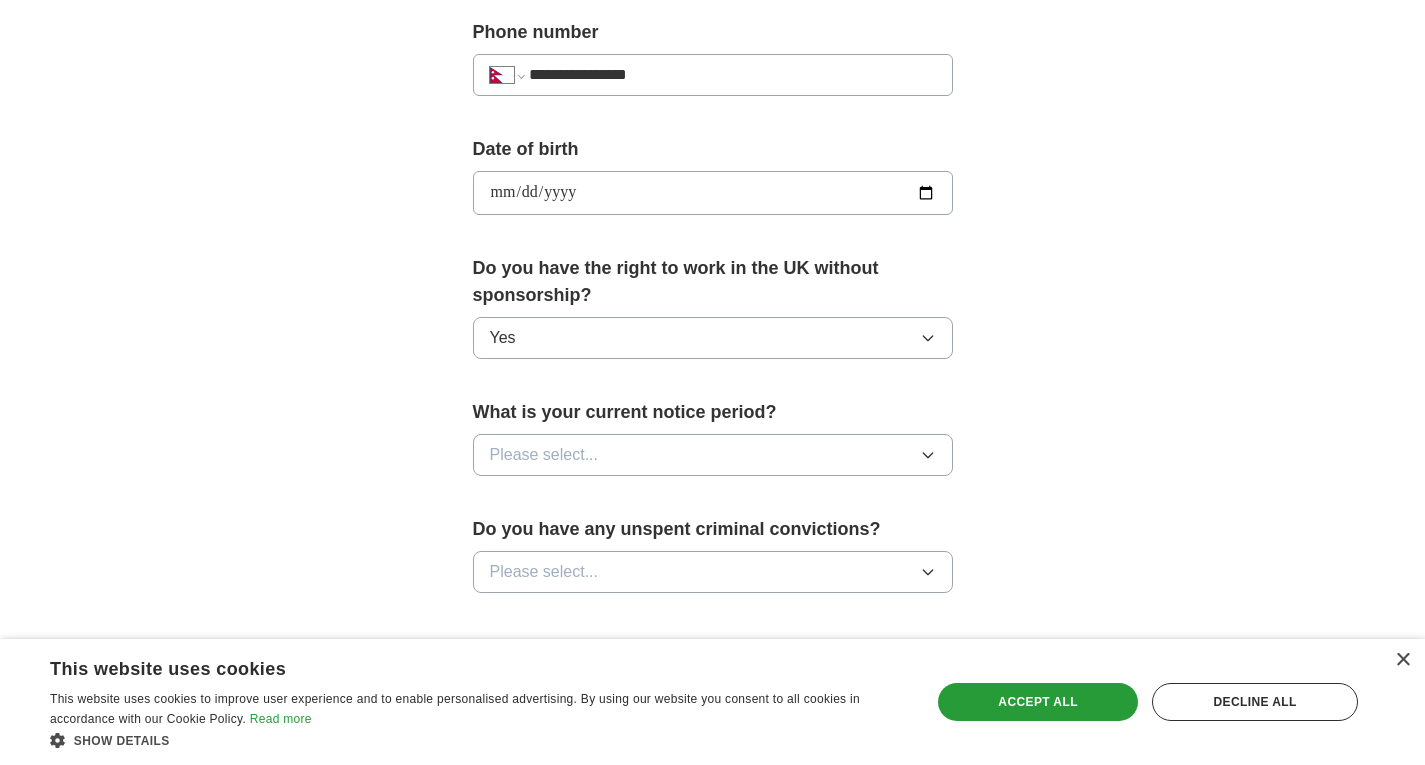 scroll, scrollTop: 792, scrollLeft: 0, axis: vertical 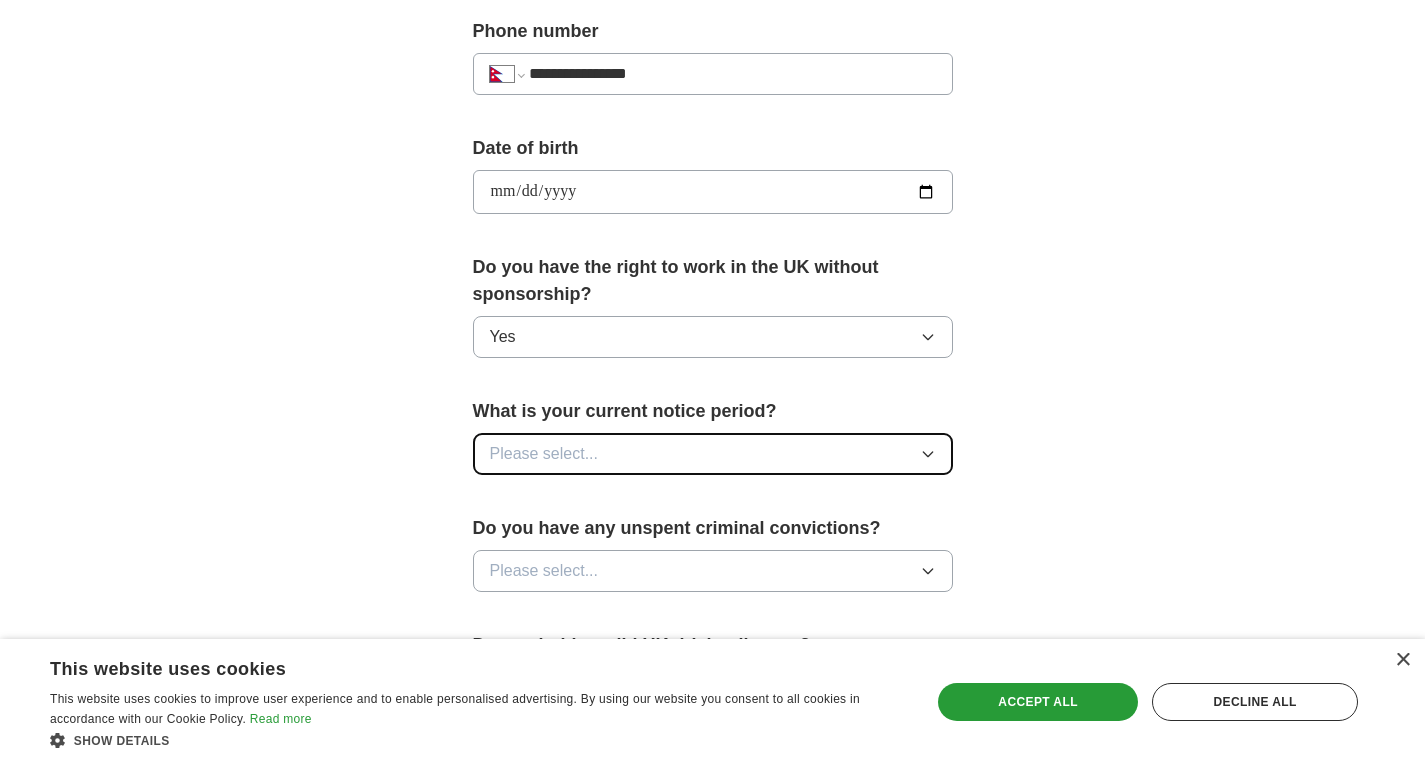 click 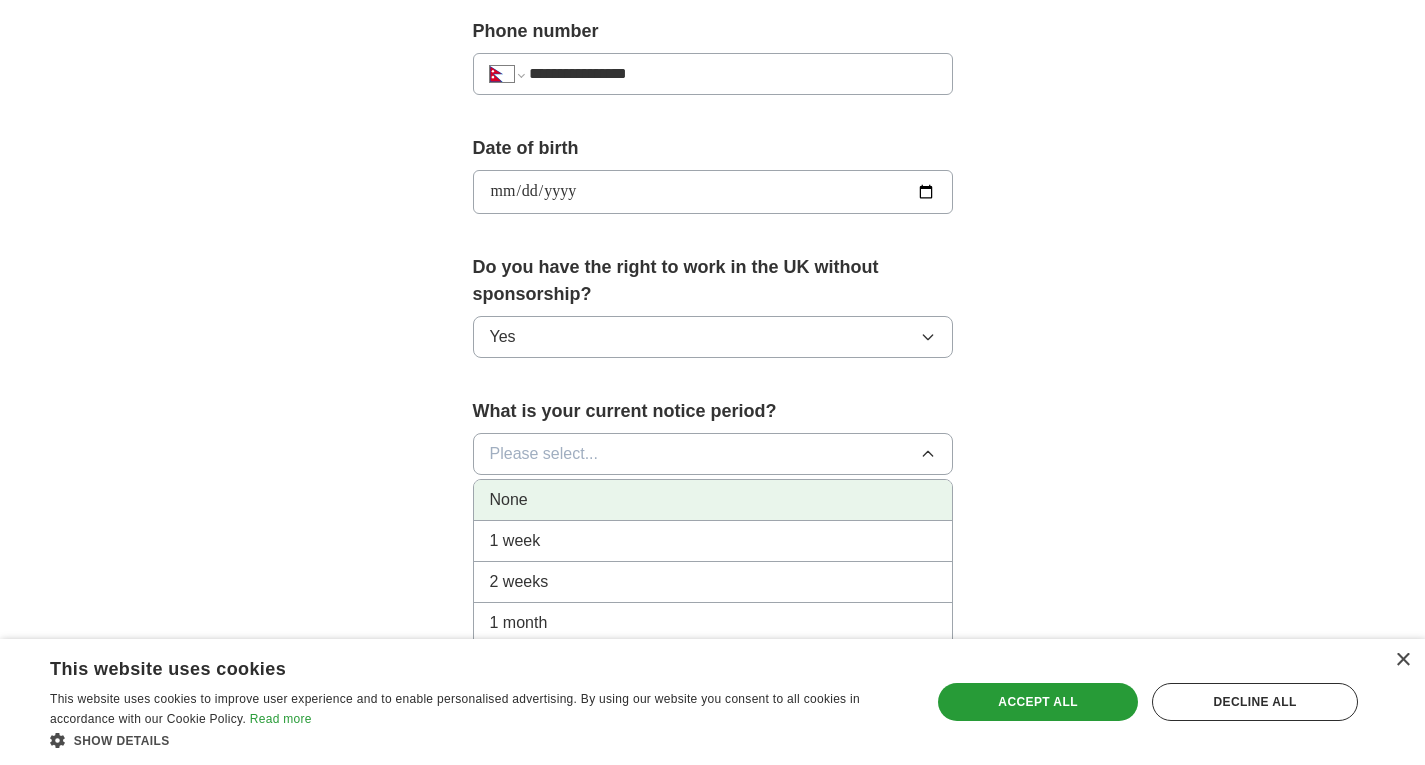 click on "None" at bounding box center [713, 500] 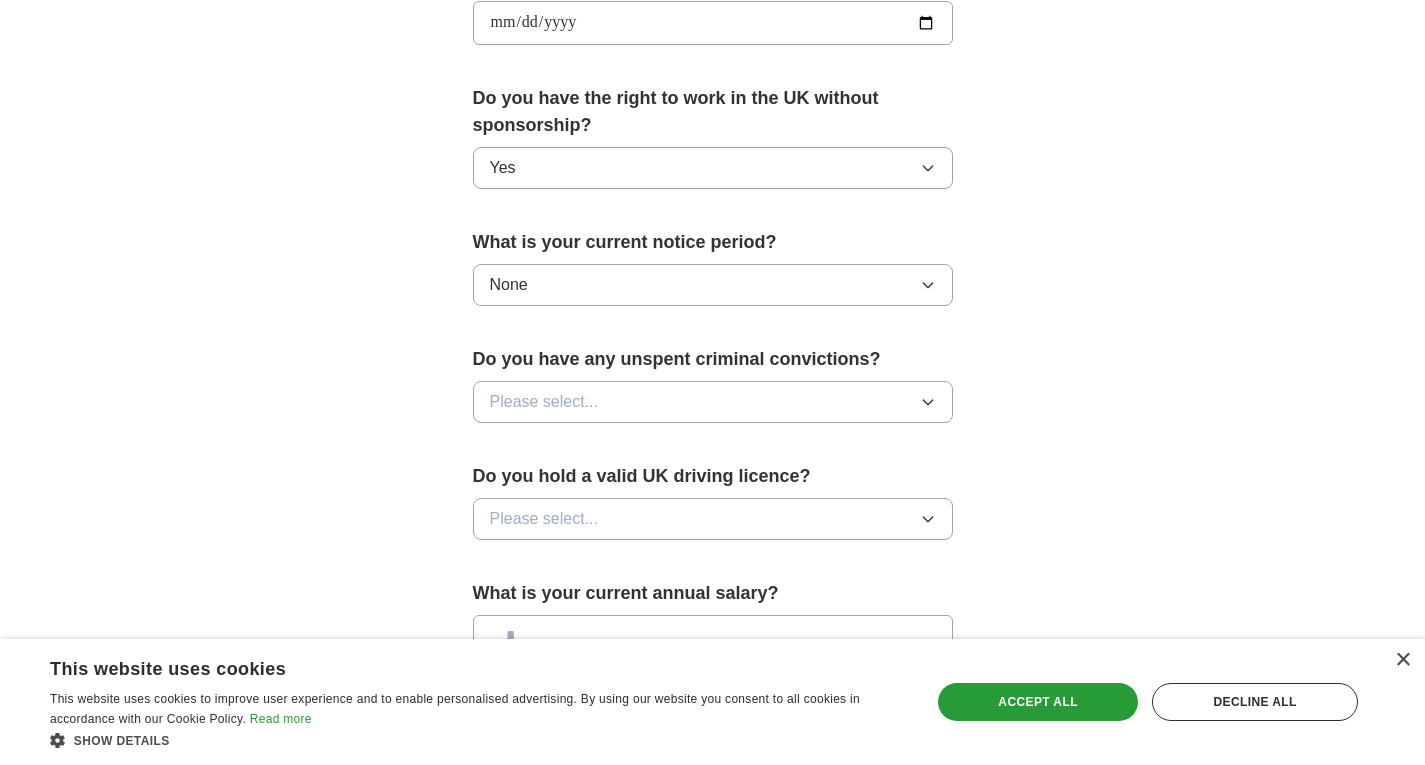 scroll, scrollTop: 962, scrollLeft: 0, axis: vertical 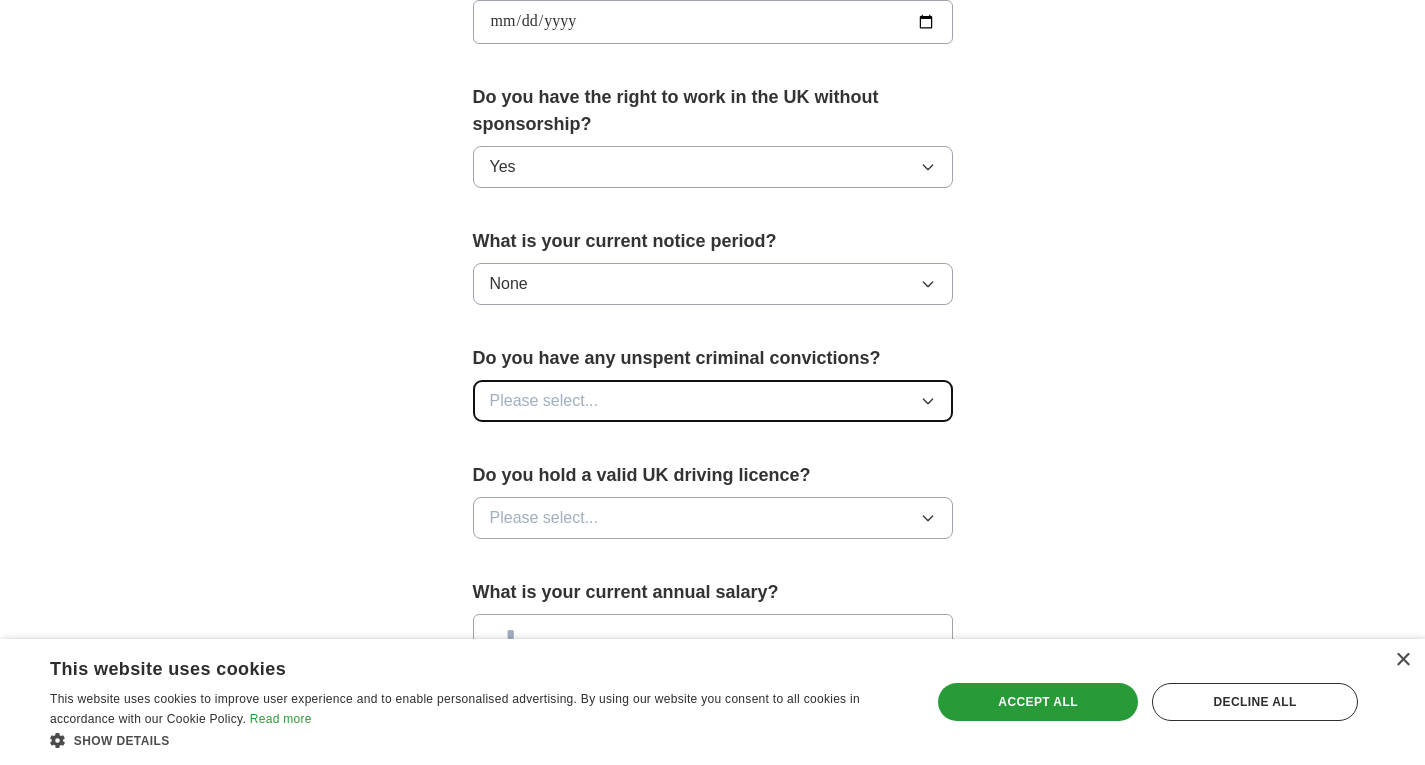 click on "Please select..." at bounding box center (713, 401) 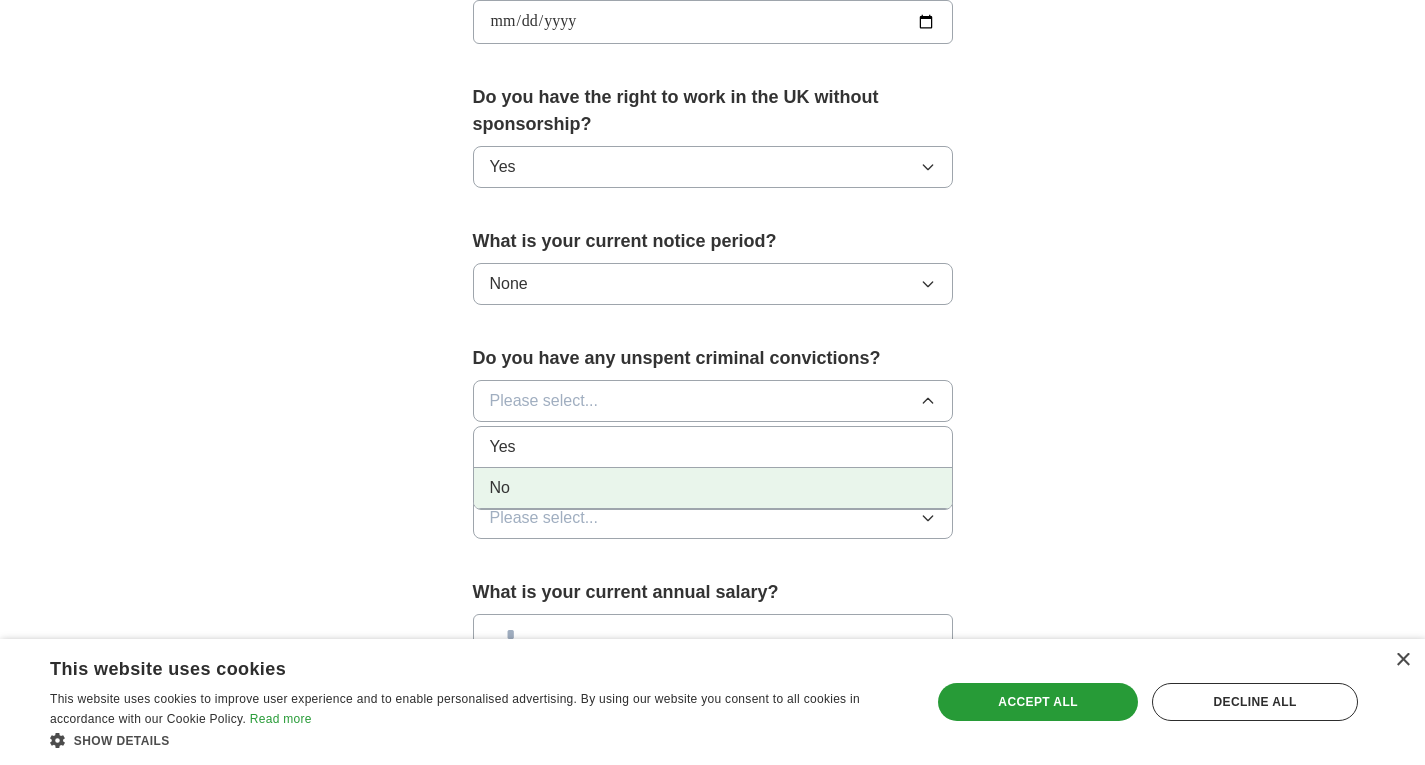 click on "No" at bounding box center (713, 488) 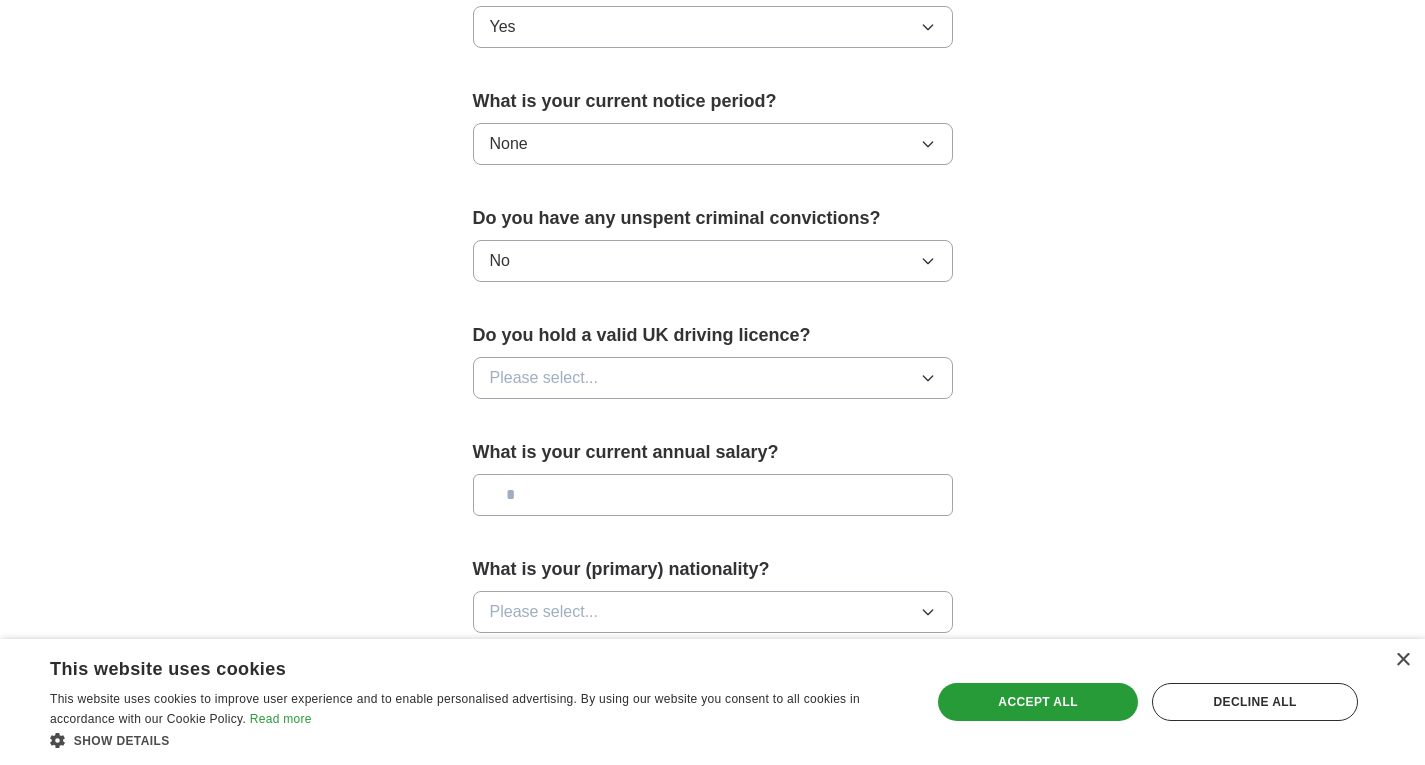scroll, scrollTop: 1108, scrollLeft: 0, axis: vertical 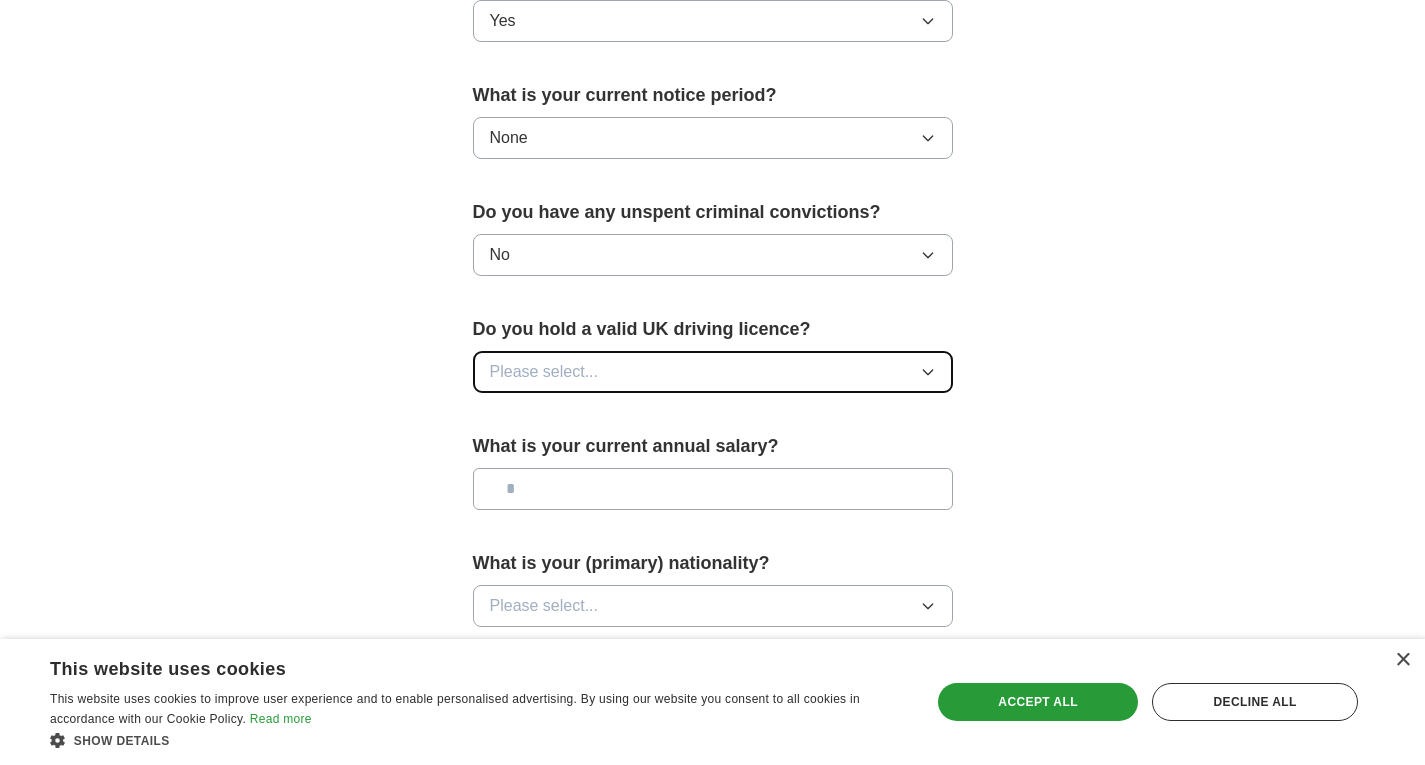 click 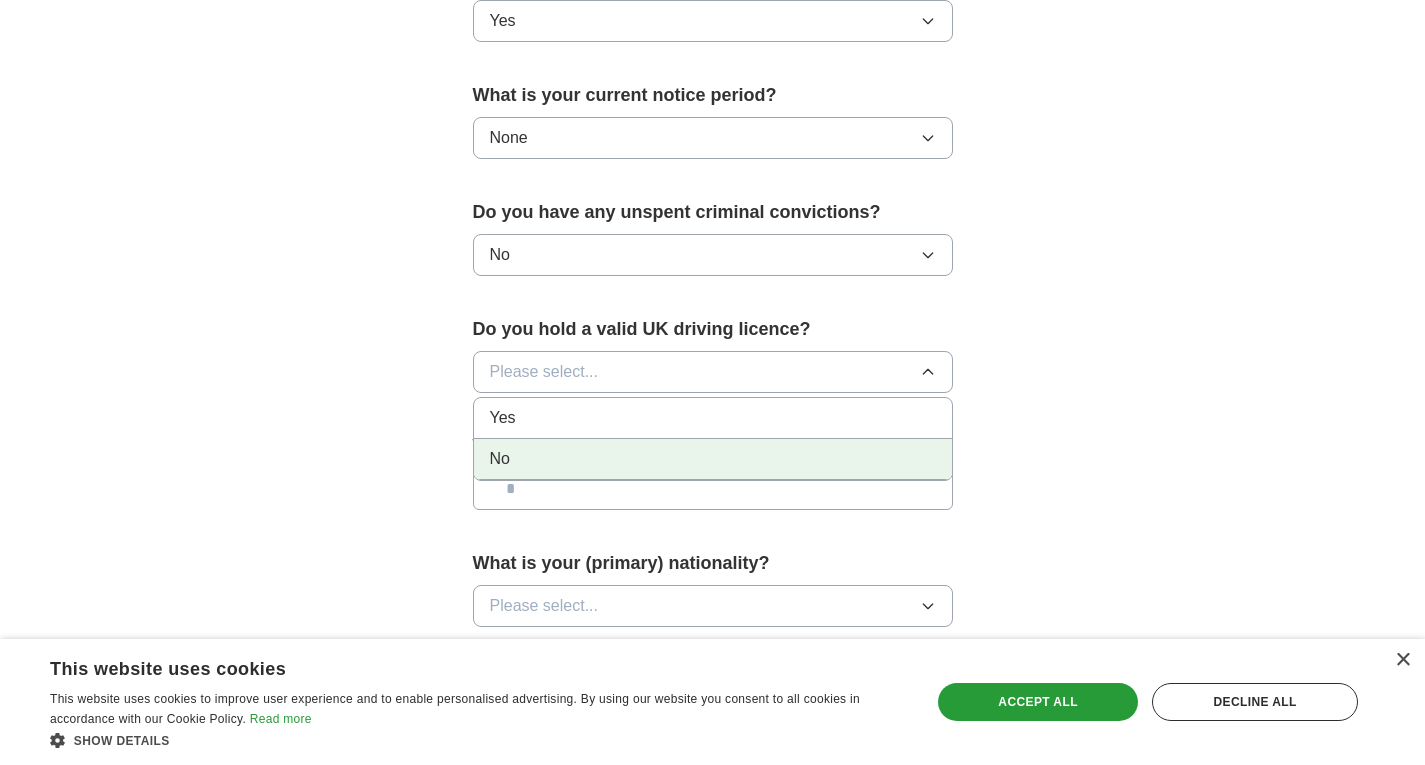 click on "No" at bounding box center (713, 459) 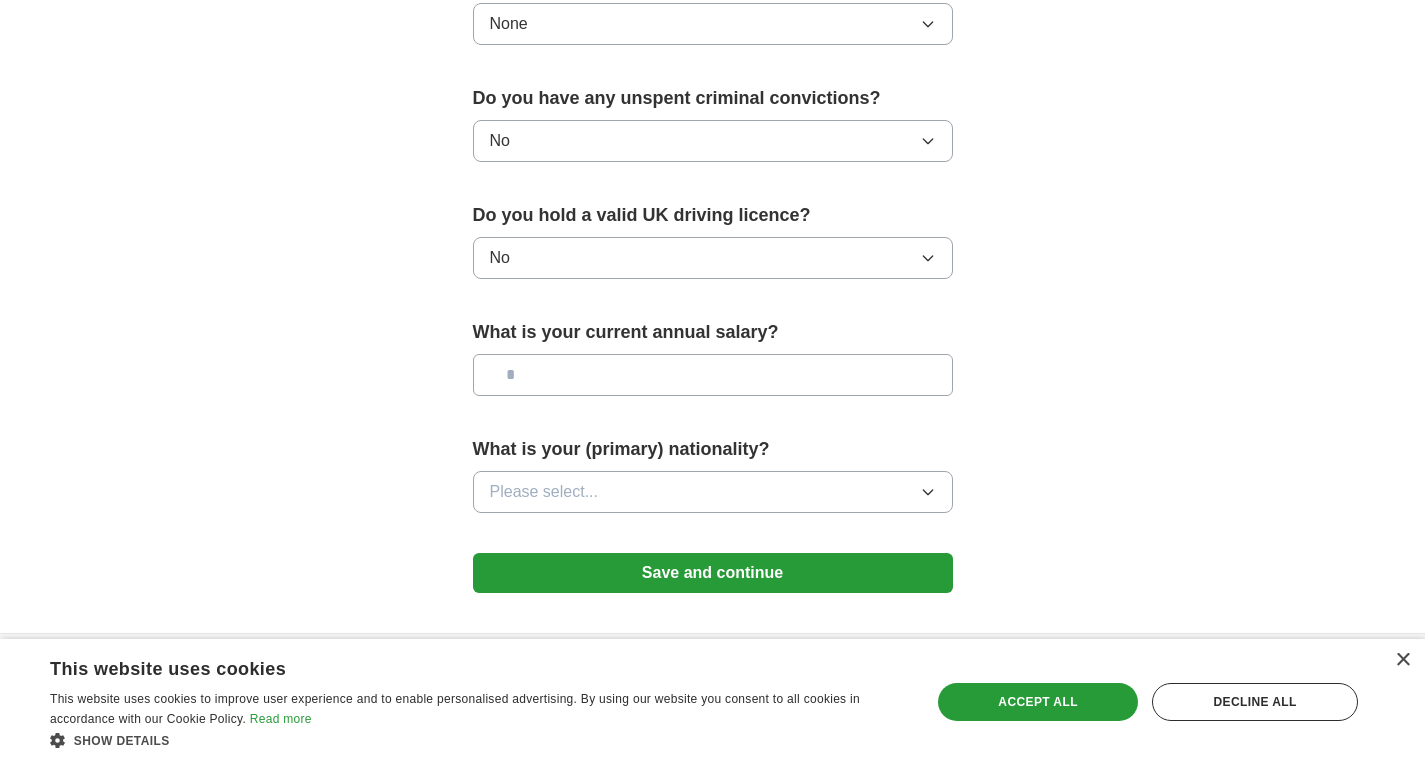 scroll, scrollTop: 1226, scrollLeft: 0, axis: vertical 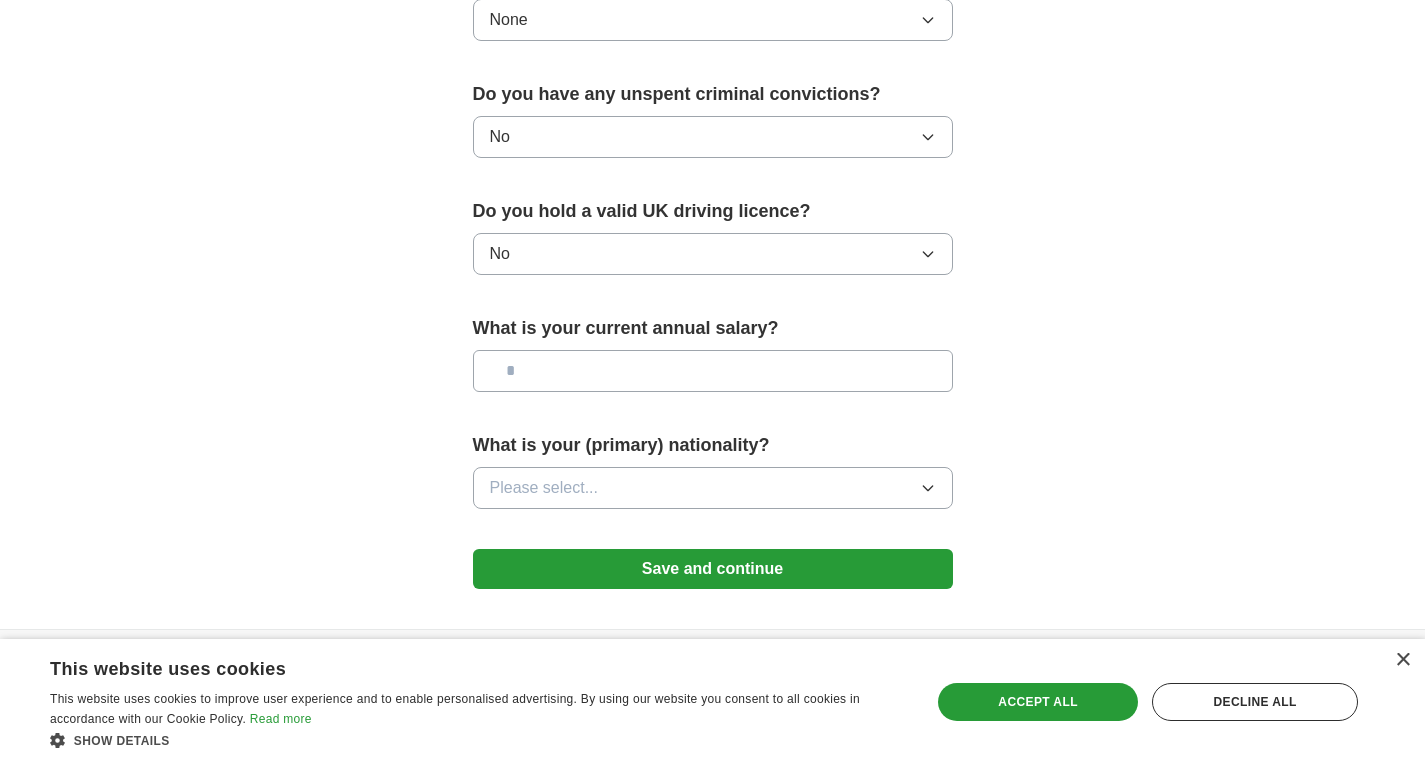 click at bounding box center (713, 371) 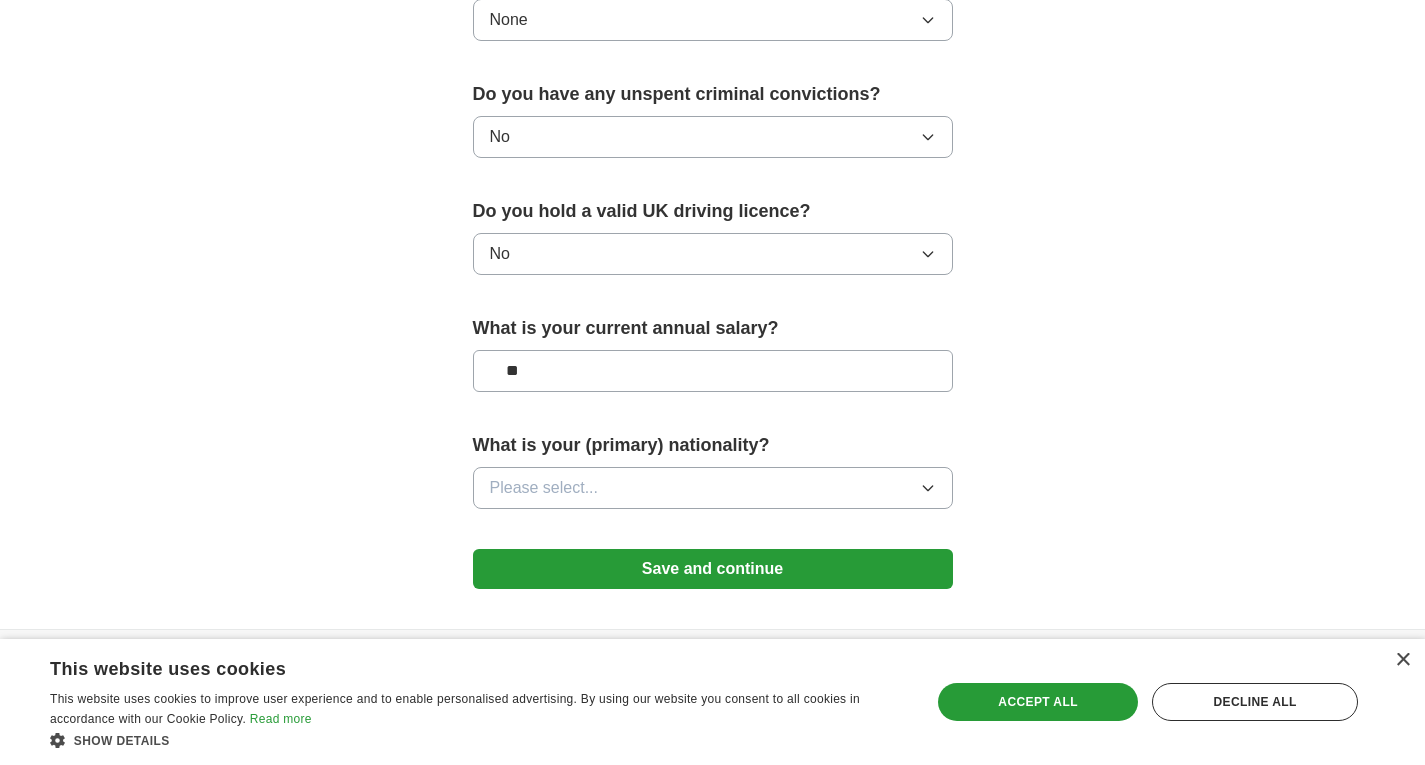 type on "**" 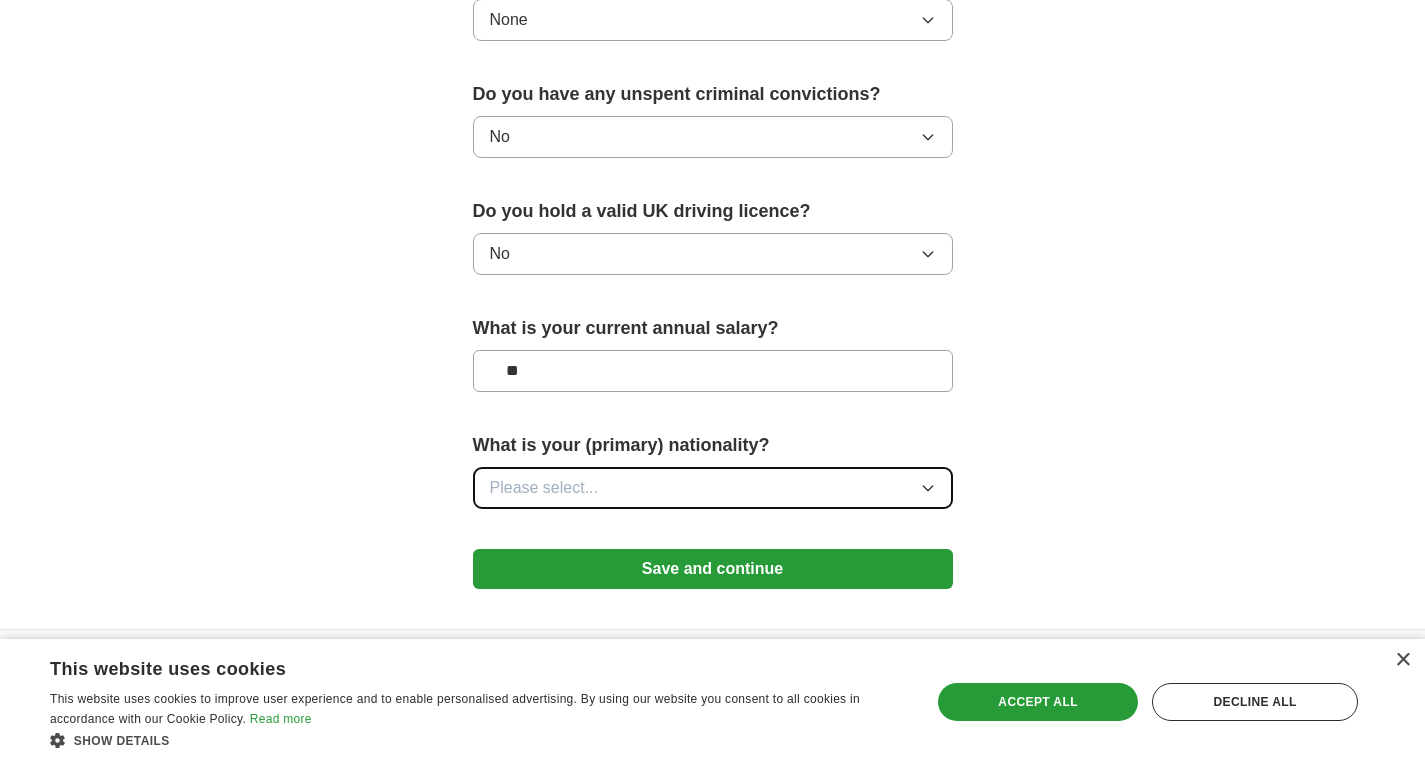click 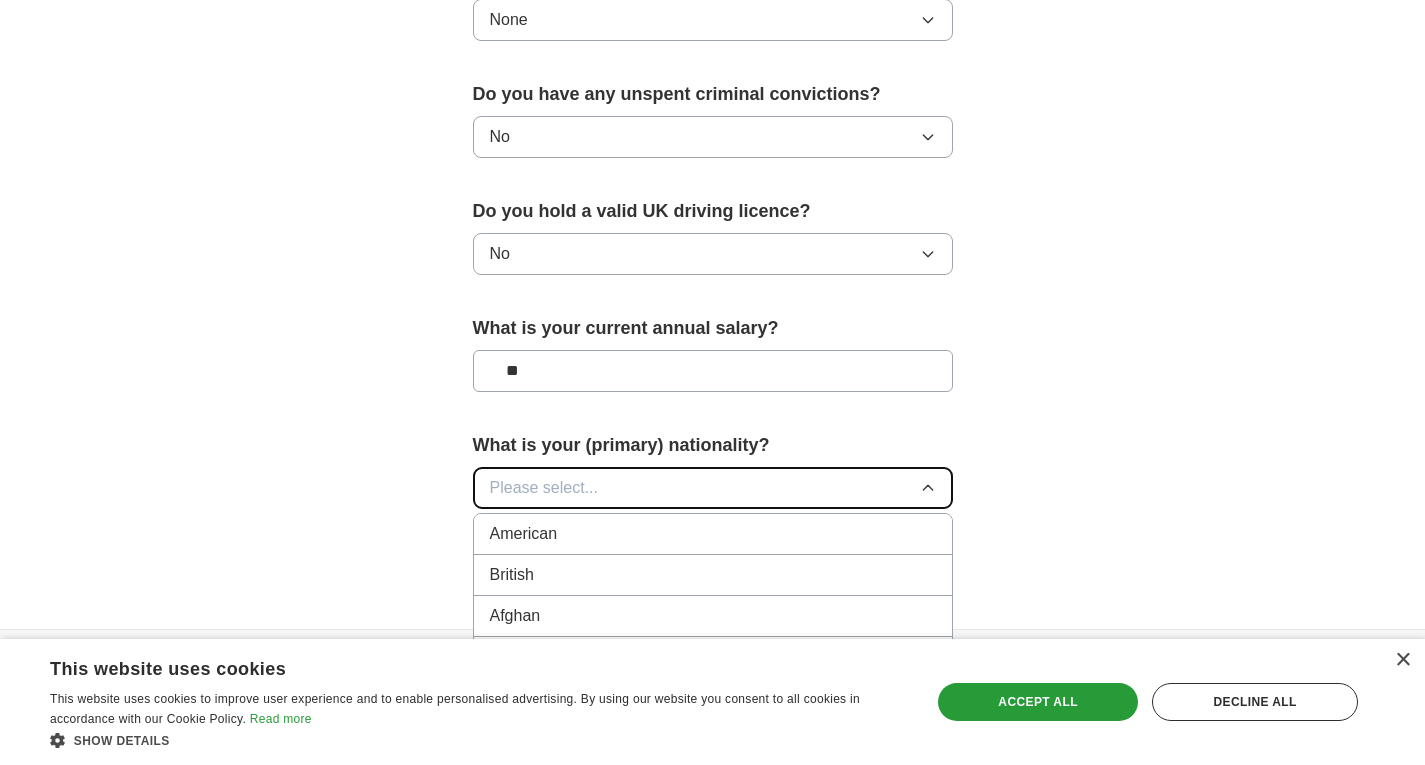 type 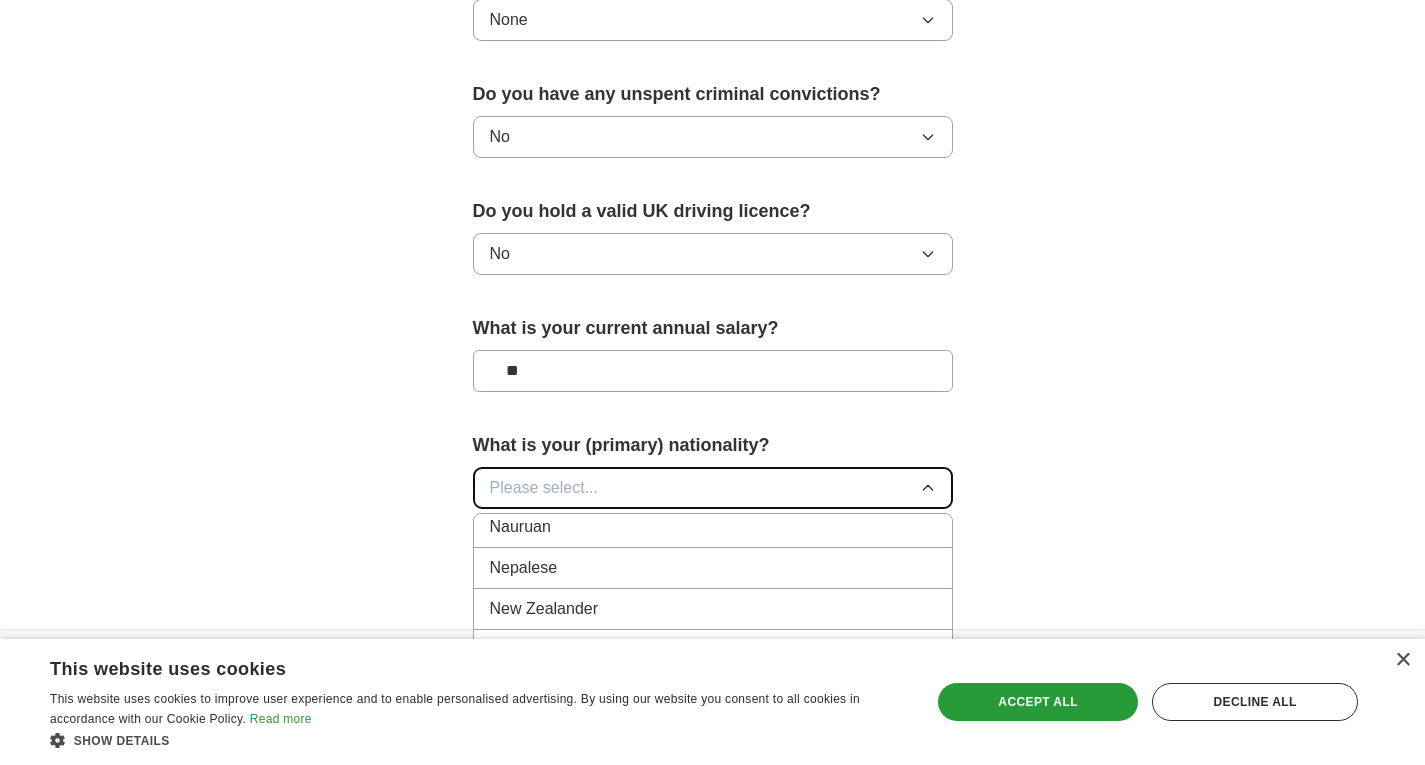 scroll, scrollTop: 5079, scrollLeft: 0, axis: vertical 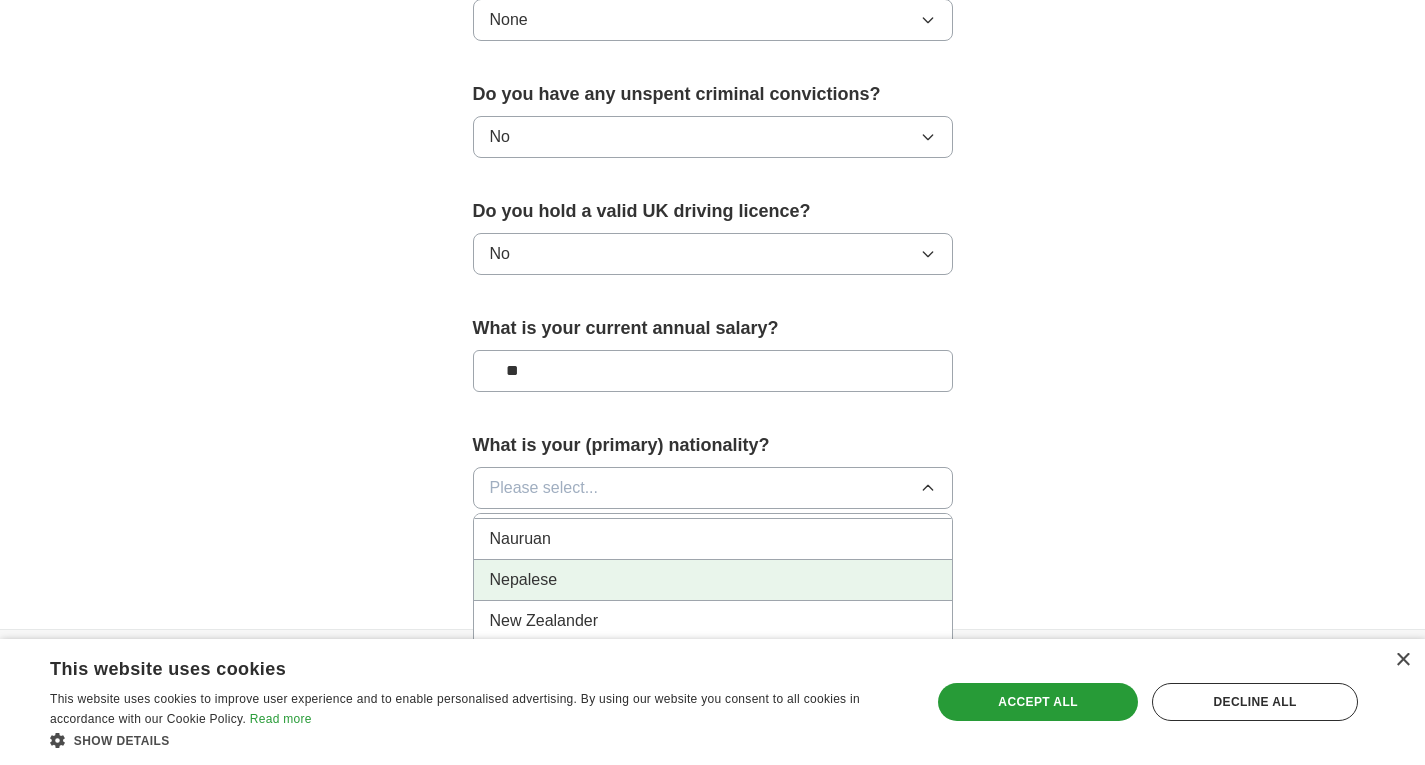 click on "Nepalese" at bounding box center (713, 580) 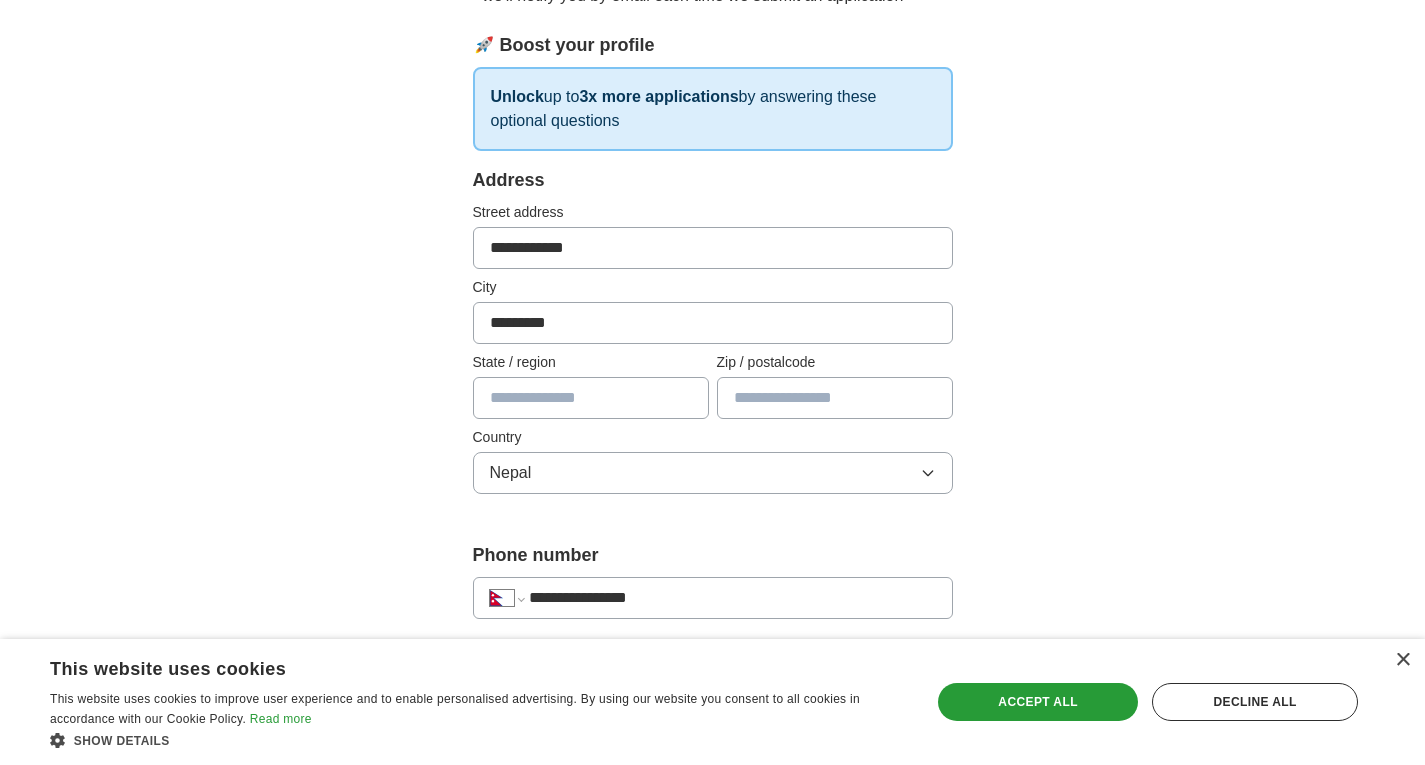 scroll, scrollTop: 269, scrollLeft: 0, axis: vertical 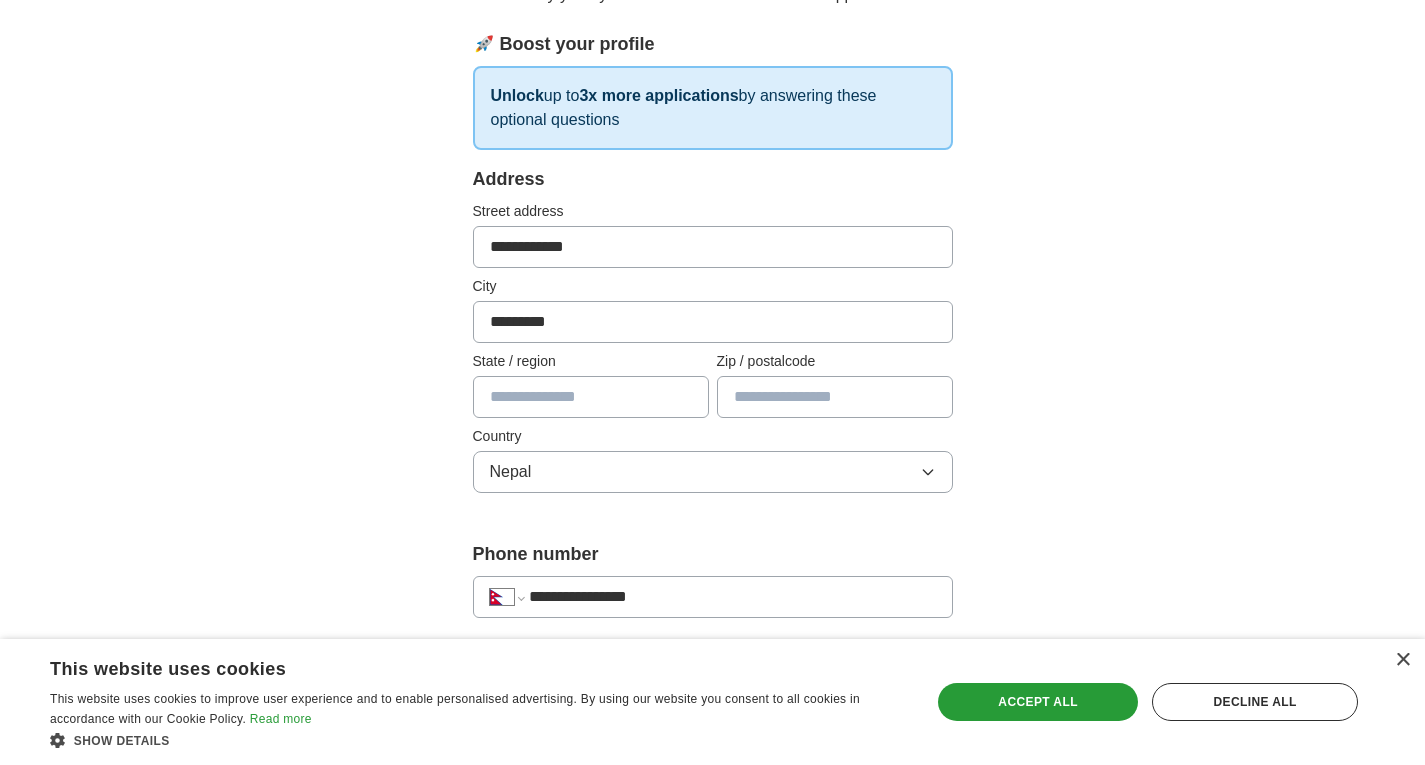 click at bounding box center (591, 397) 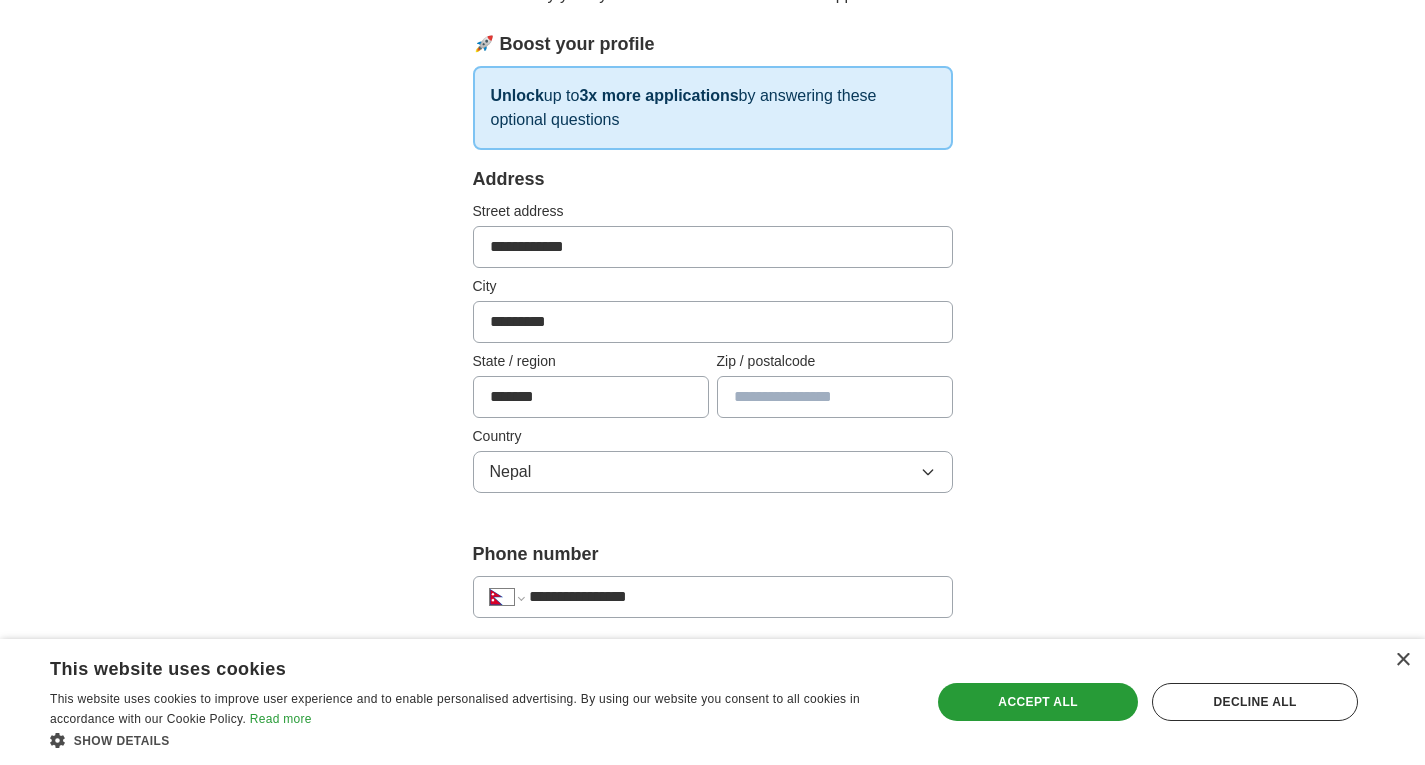 type on "*******" 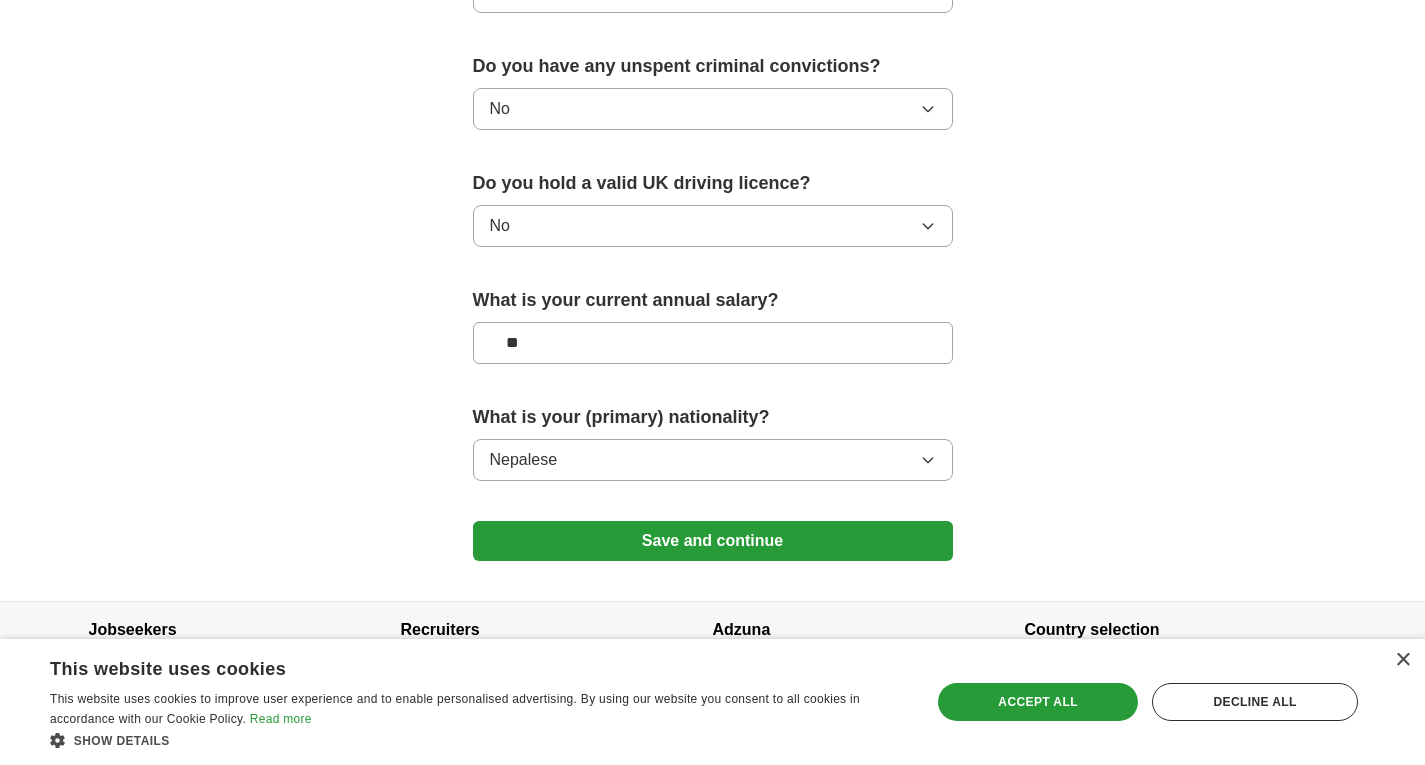 scroll, scrollTop: 1292, scrollLeft: 0, axis: vertical 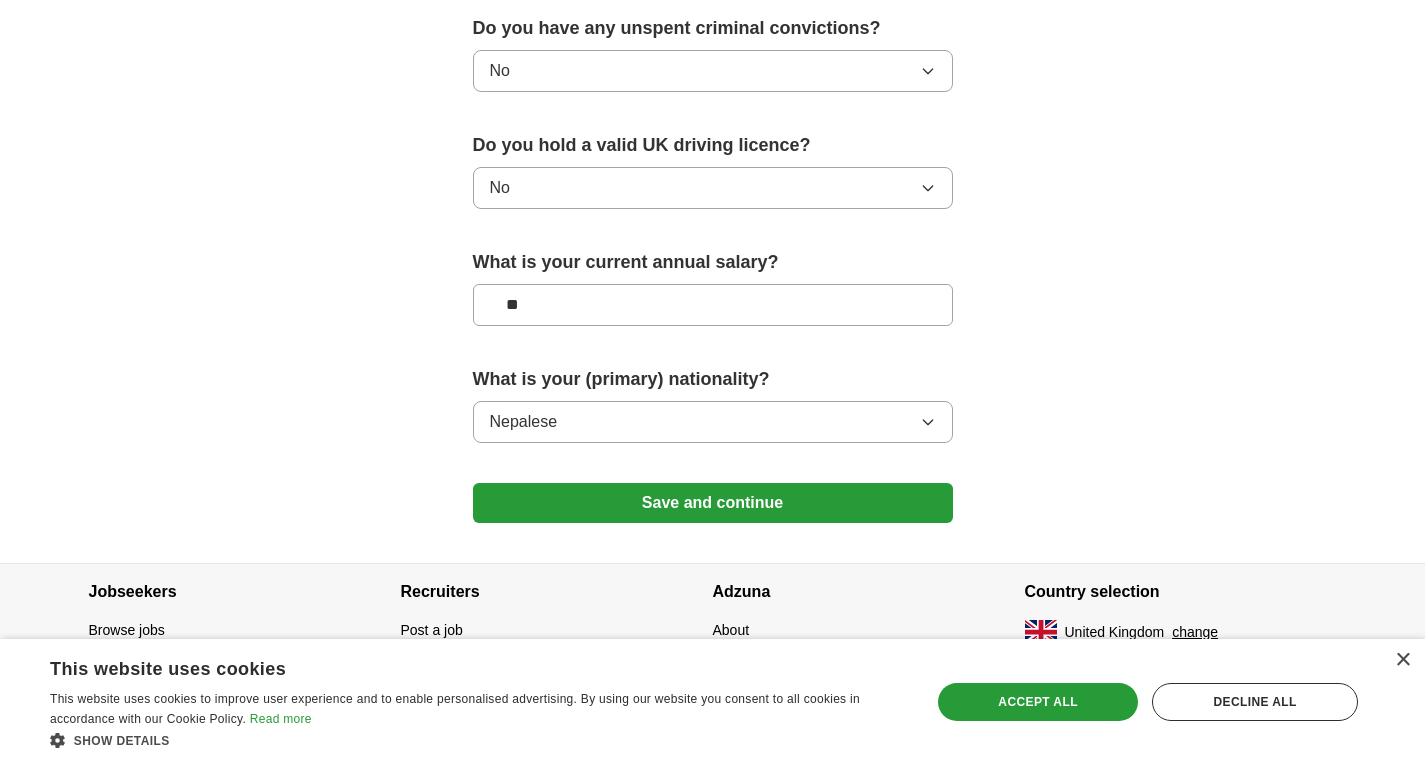 type on "*****" 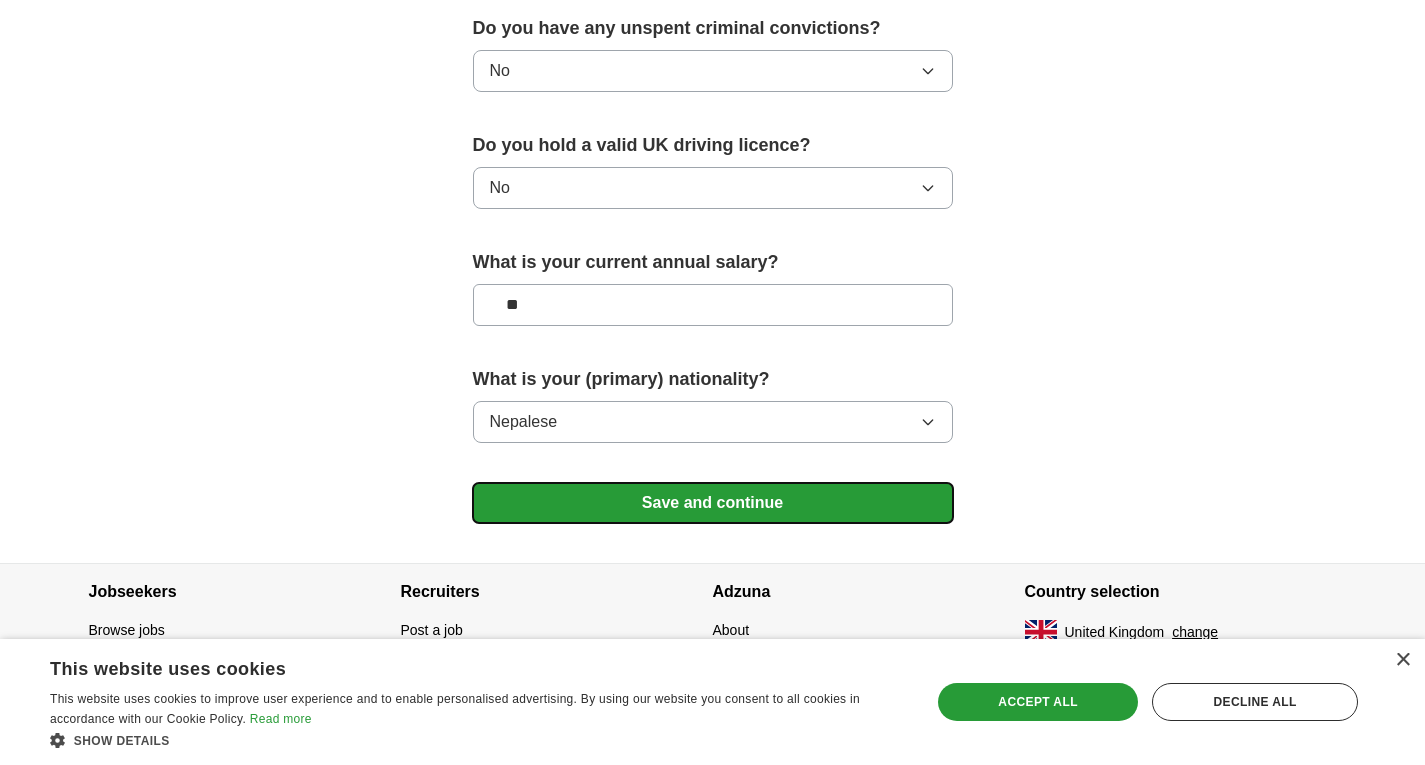 click on "Save and continue" at bounding box center [713, 503] 